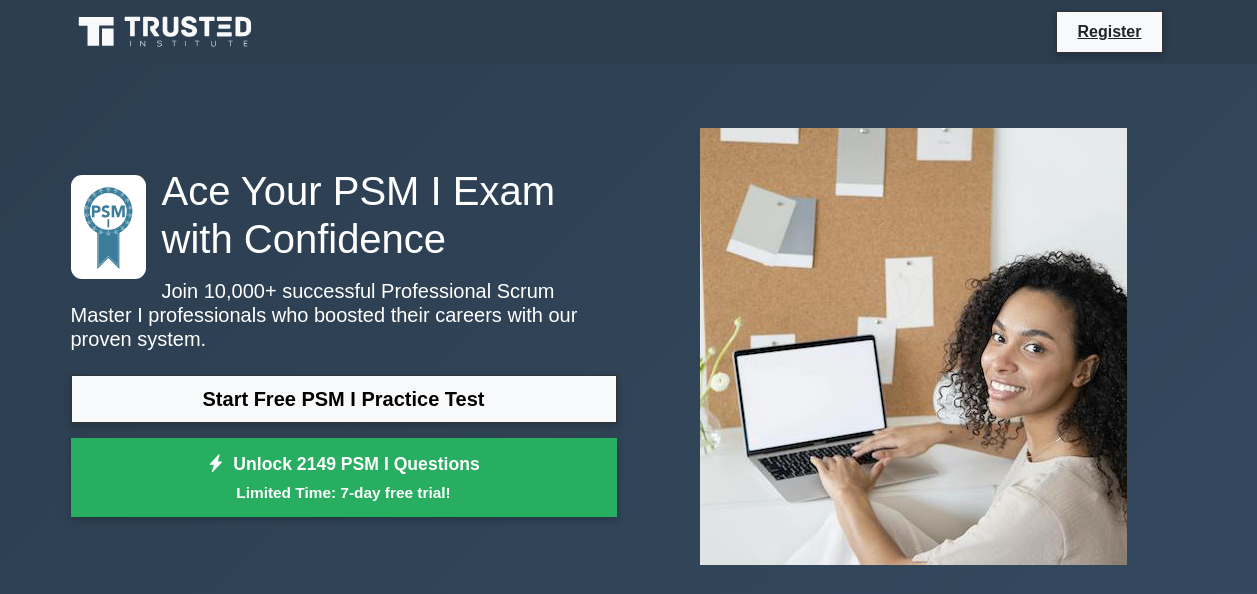 scroll, scrollTop: 0, scrollLeft: 0, axis: both 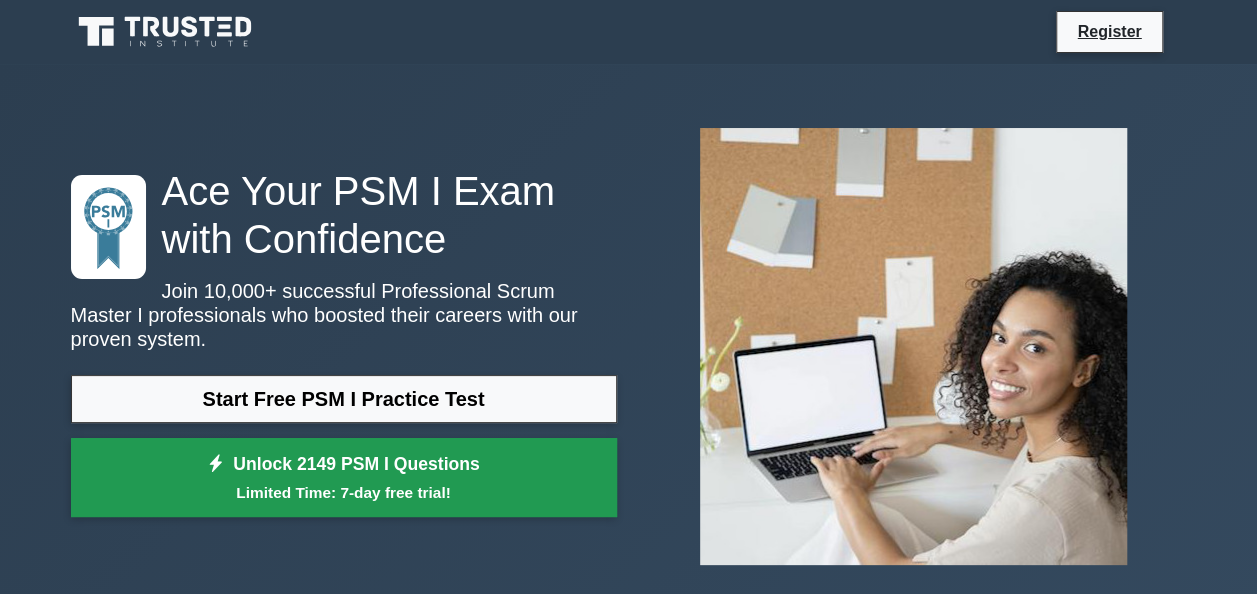 click on "Unlock 2149 PSM I Questions
Limited Time: 7-day free trial!" at bounding box center [344, 478] 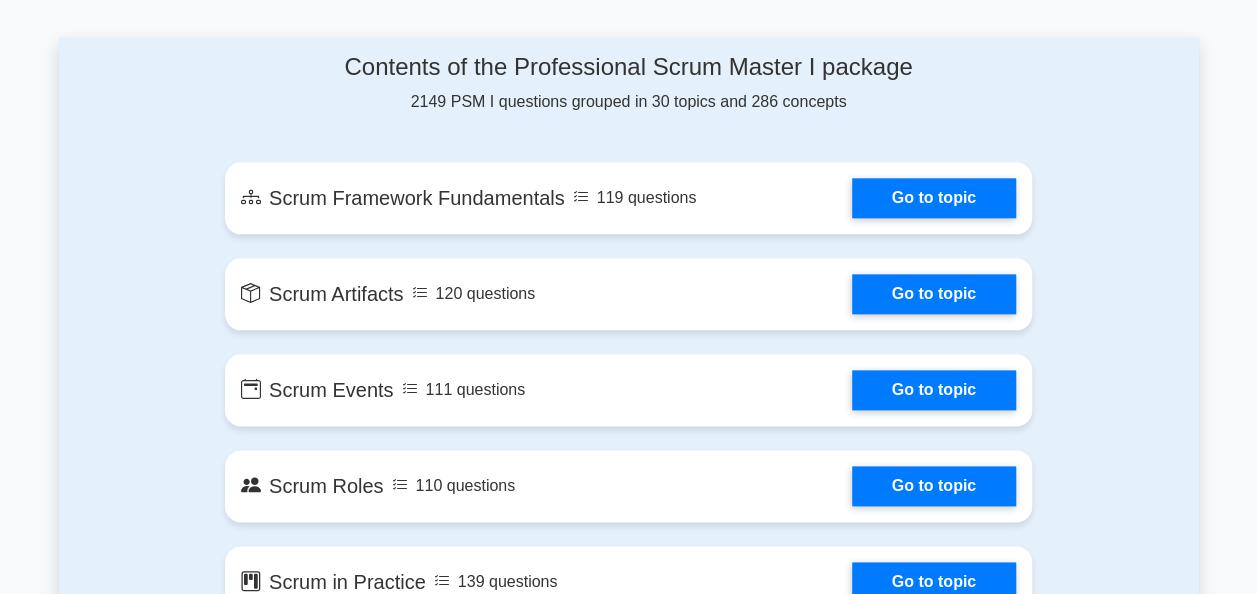 scroll, scrollTop: 1120, scrollLeft: 0, axis: vertical 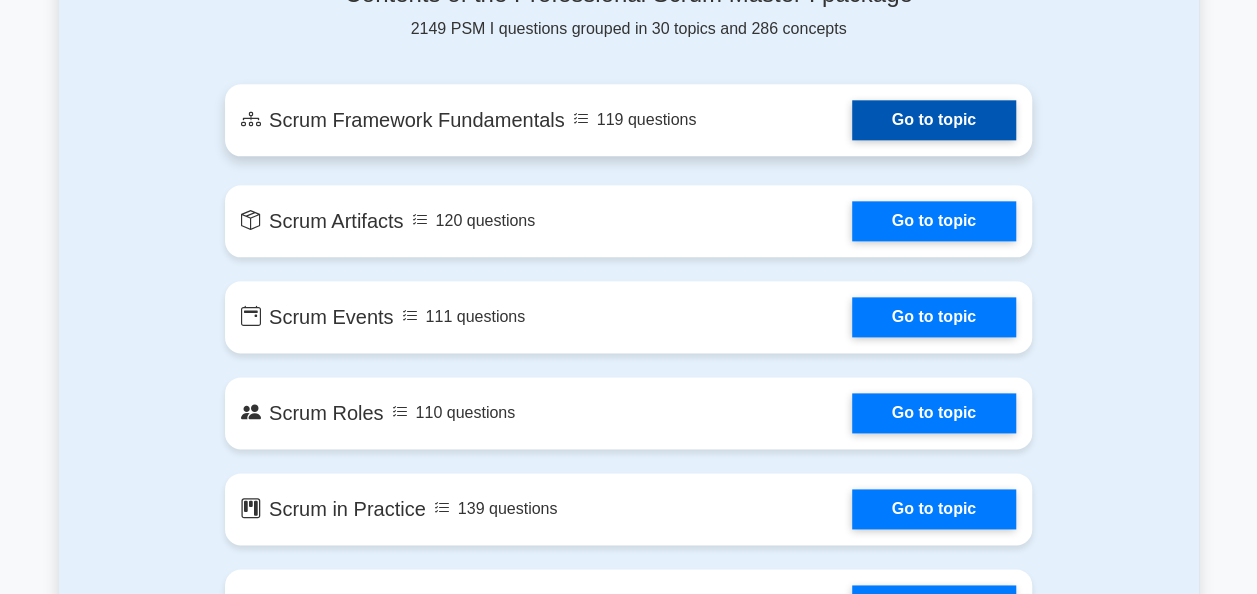 click on "Go to topic" at bounding box center (934, 120) 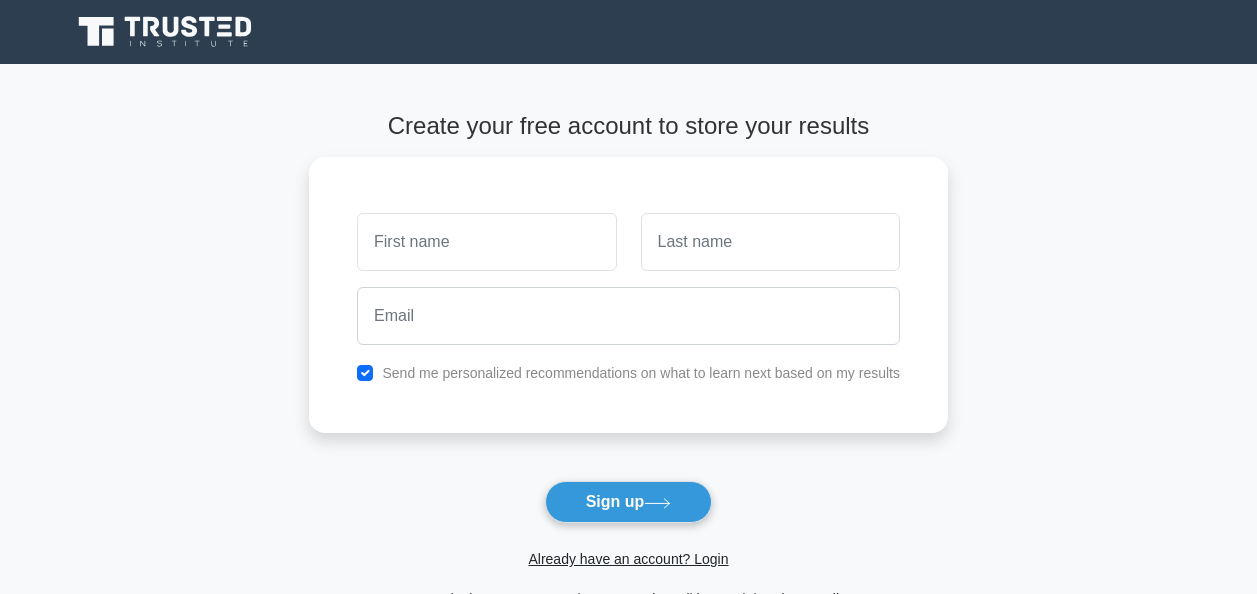 scroll, scrollTop: 0, scrollLeft: 0, axis: both 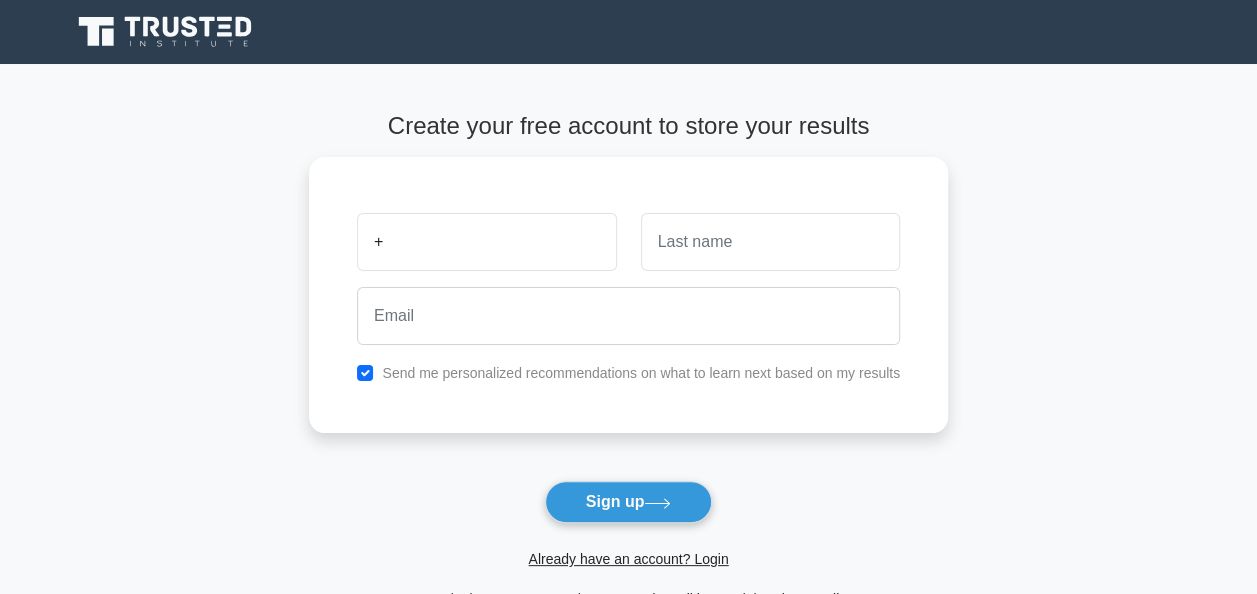 type on "+" 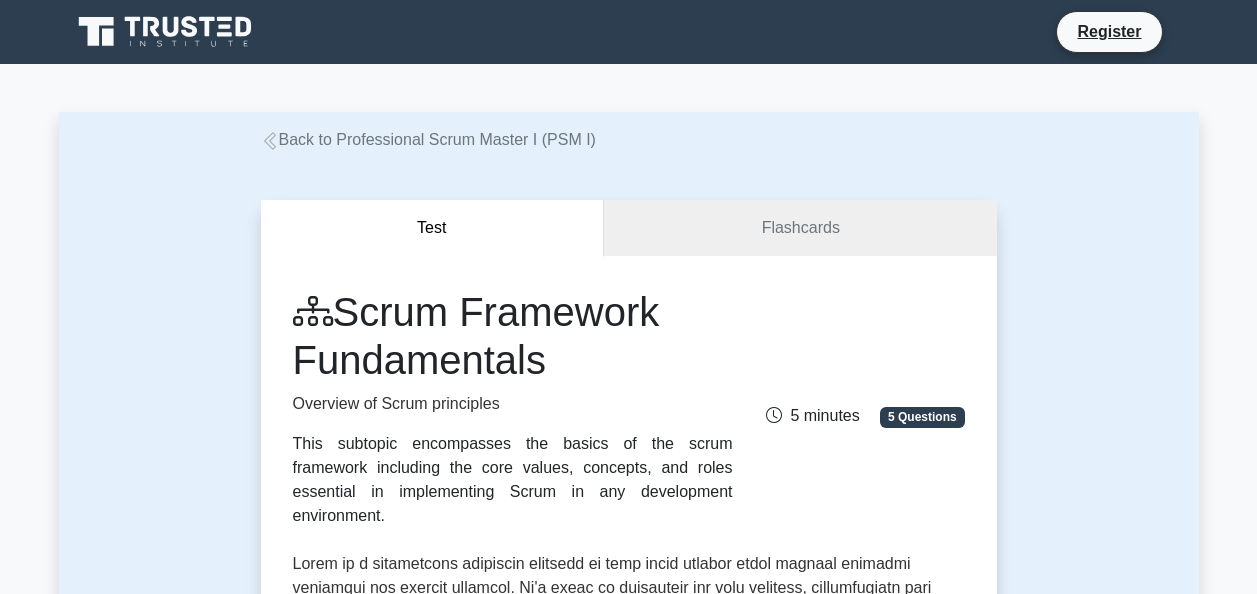 scroll, scrollTop: 0, scrollLeft: 0, axis: both 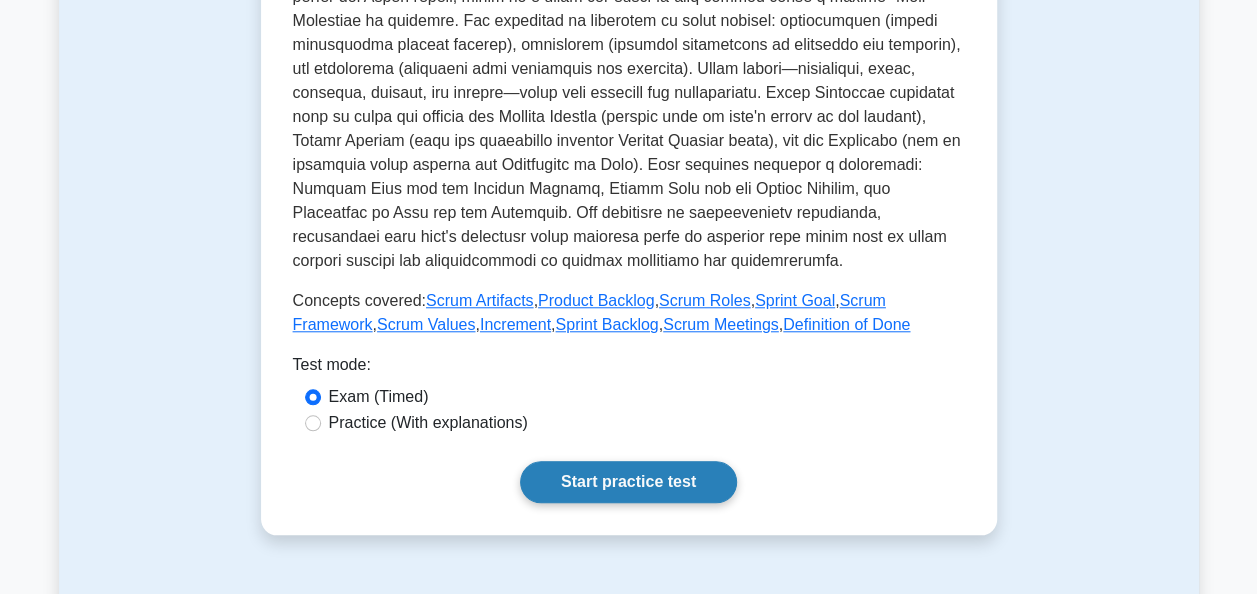 click on "Start practice test" at bounding box center [628, 482] 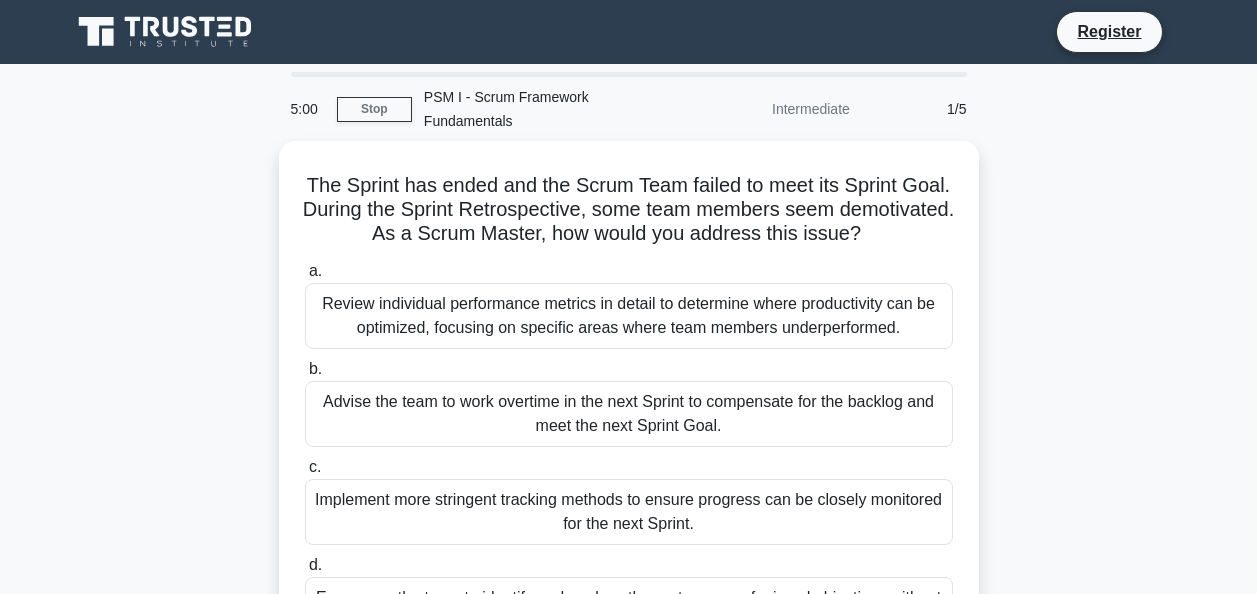 scroll, scrollTop: 0, scrollLeft: 0, axis: both 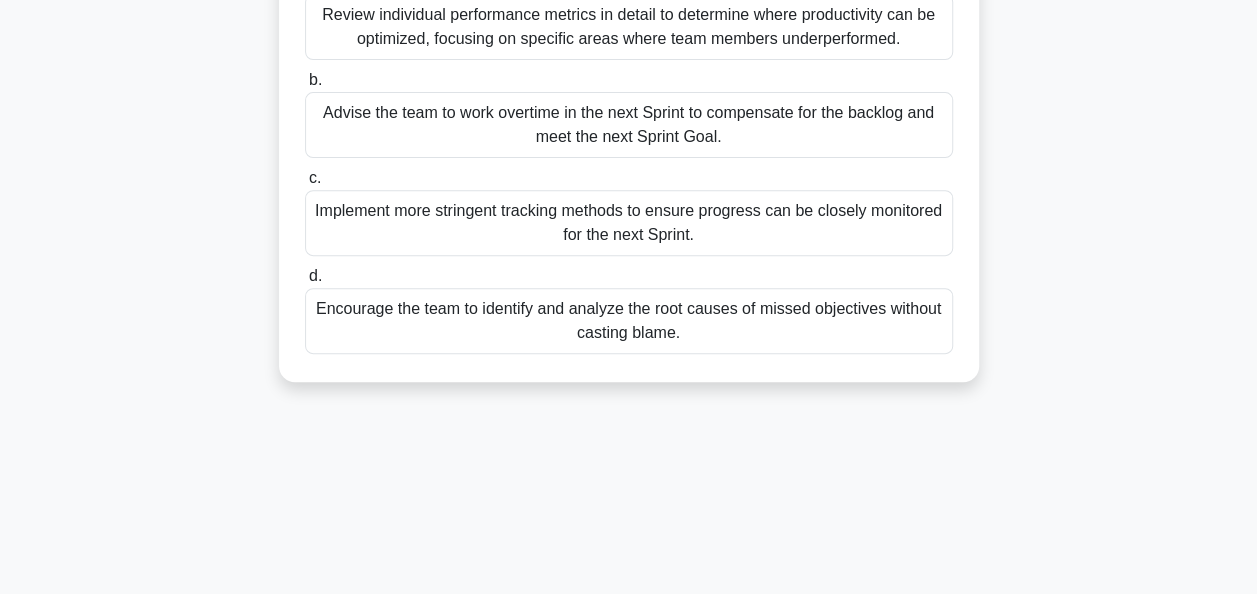 click on "Encourage the team to identify and analyze the root causes of missed objectives without casting blame." at bounding box center (629, 321) 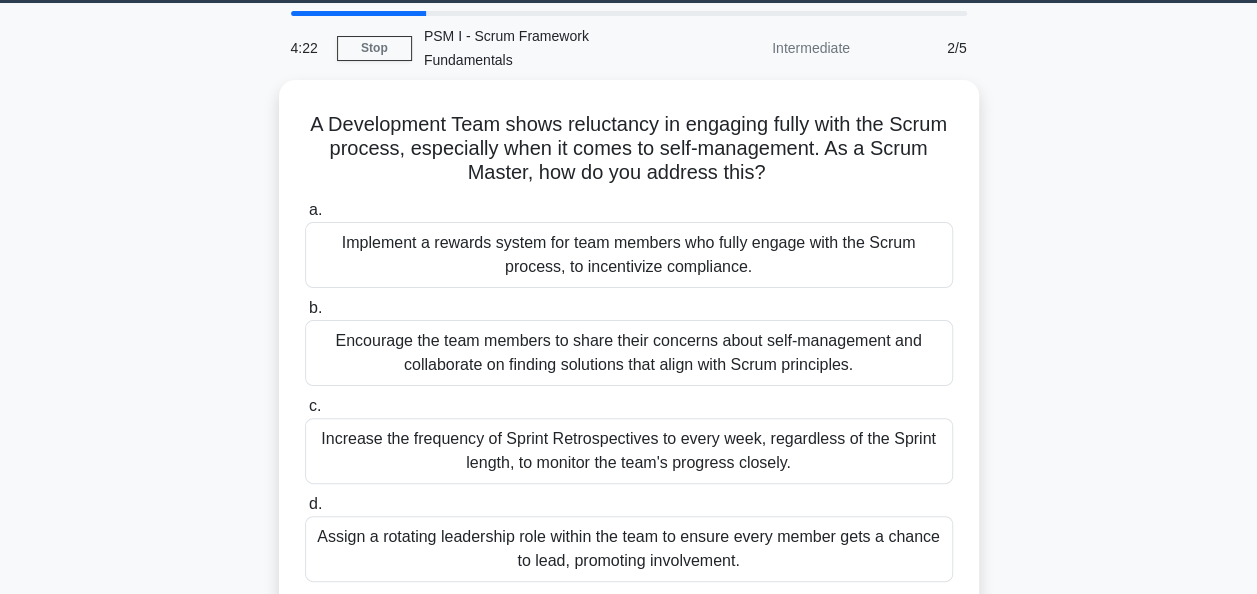 scroll, scrollTop: 0, scrollLeft: 0, axis: both 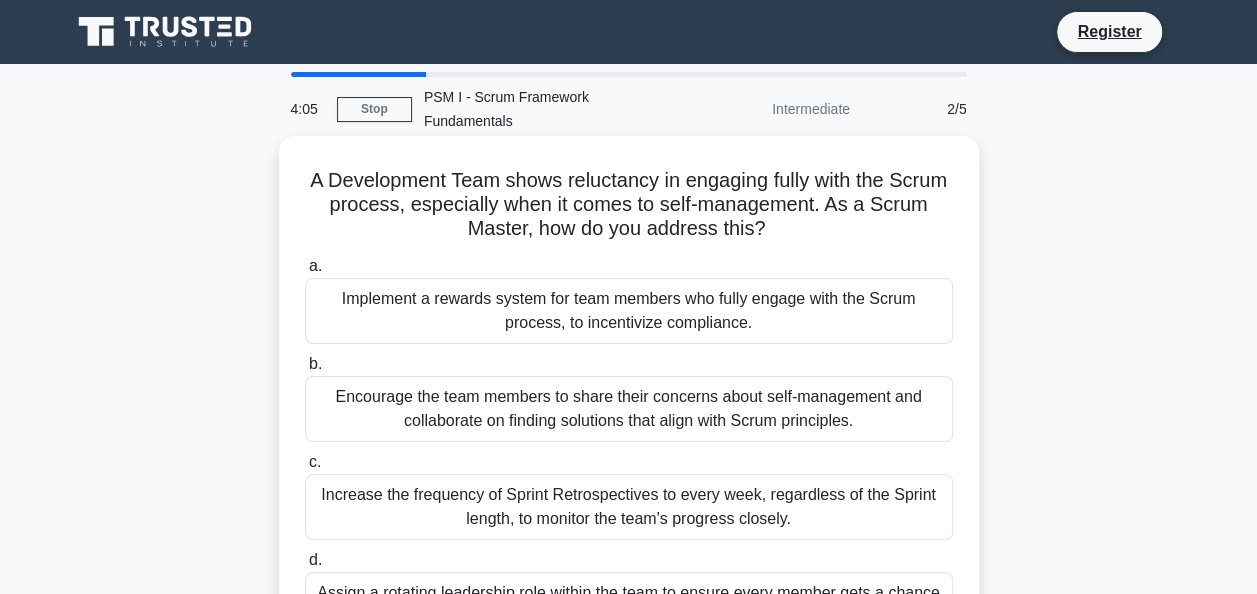 click on "Encourage the team members to share their concerns about self-management and collaborate on finding solutions that align with Scrum principles." at bounding box center (629, 409) 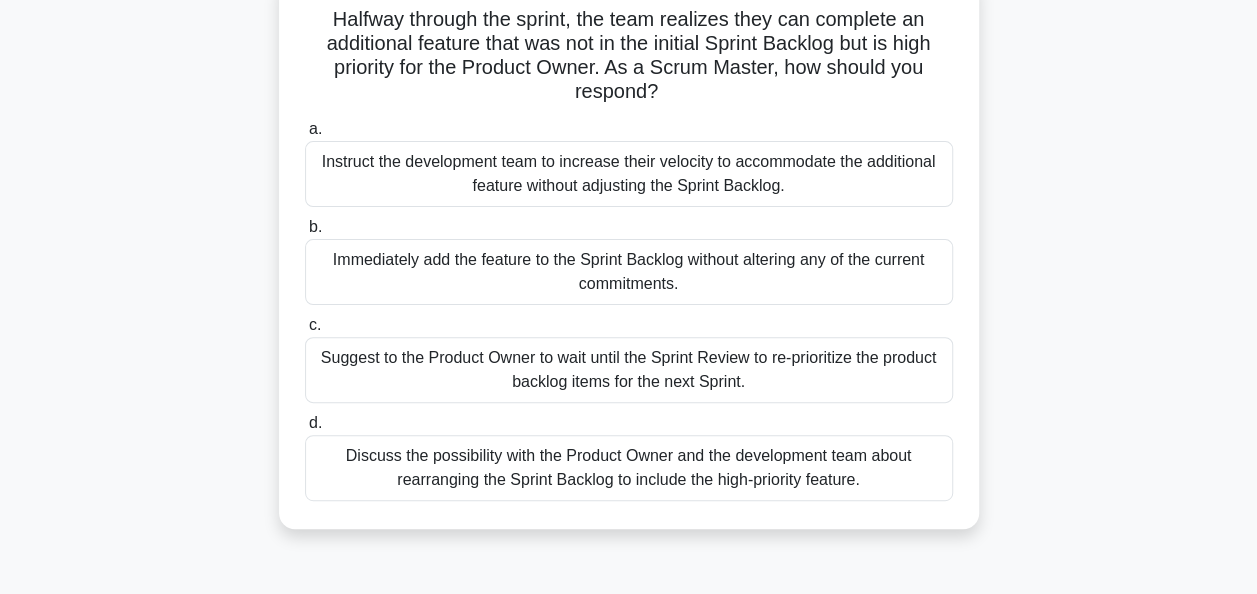 scroll, scrollTop: 174, scrollLeft: 0, axis: vertical 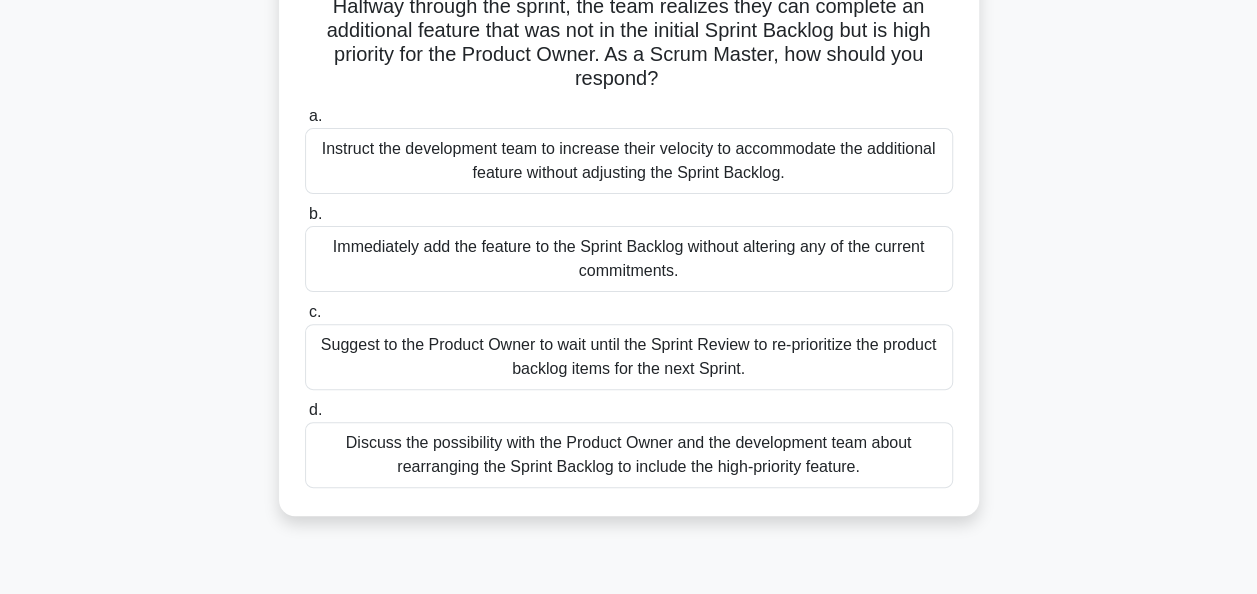click on "Discuss the possibility with the Product Owner and the development team about rearranging the Sprint Backlog to include the high-priority feature." at bounding box center (629, 455) 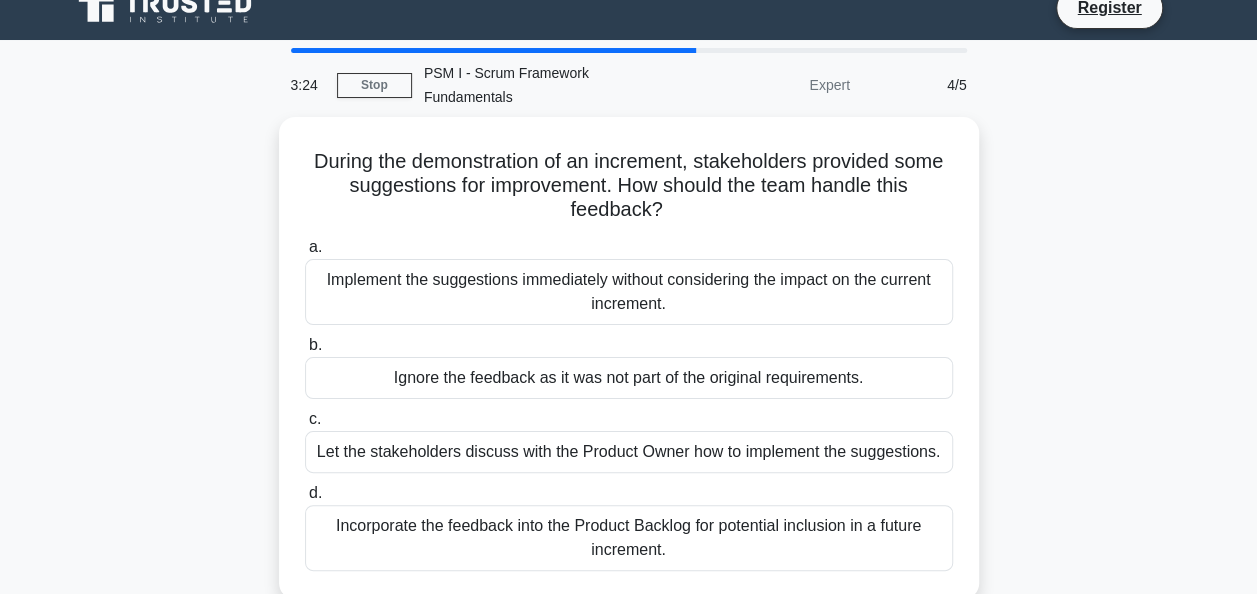 scroll, scrollTop: 0, scrollLeft: 0, axis: both 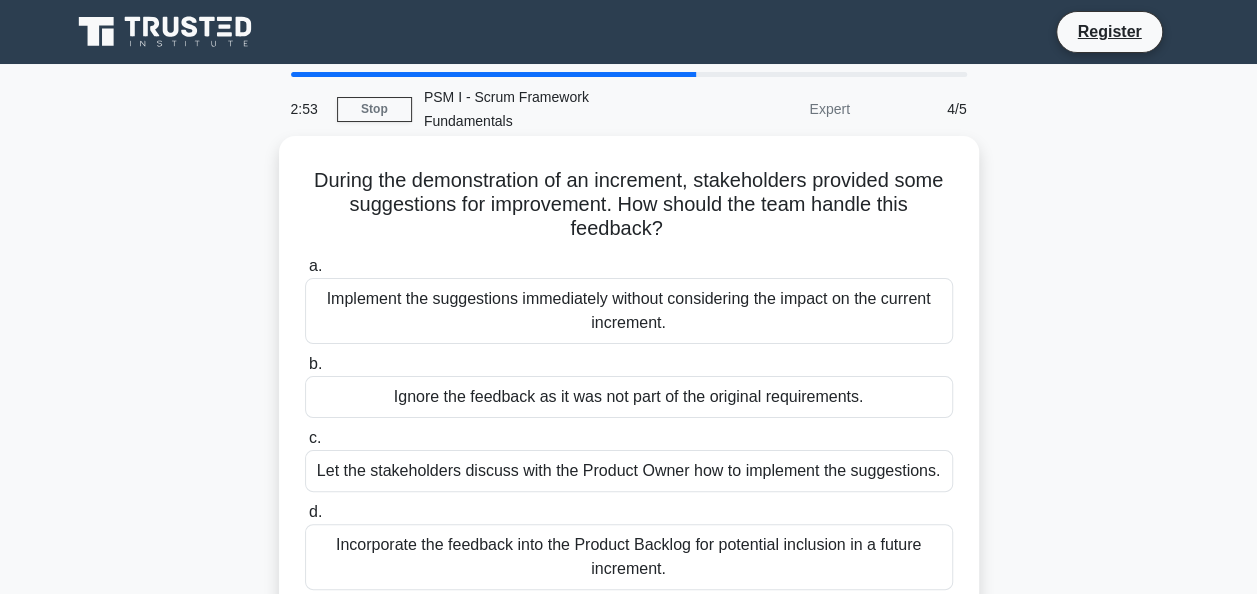 click on "Ignore the feedback as it was not part of the original requirements." at bounding box center [629, 397] 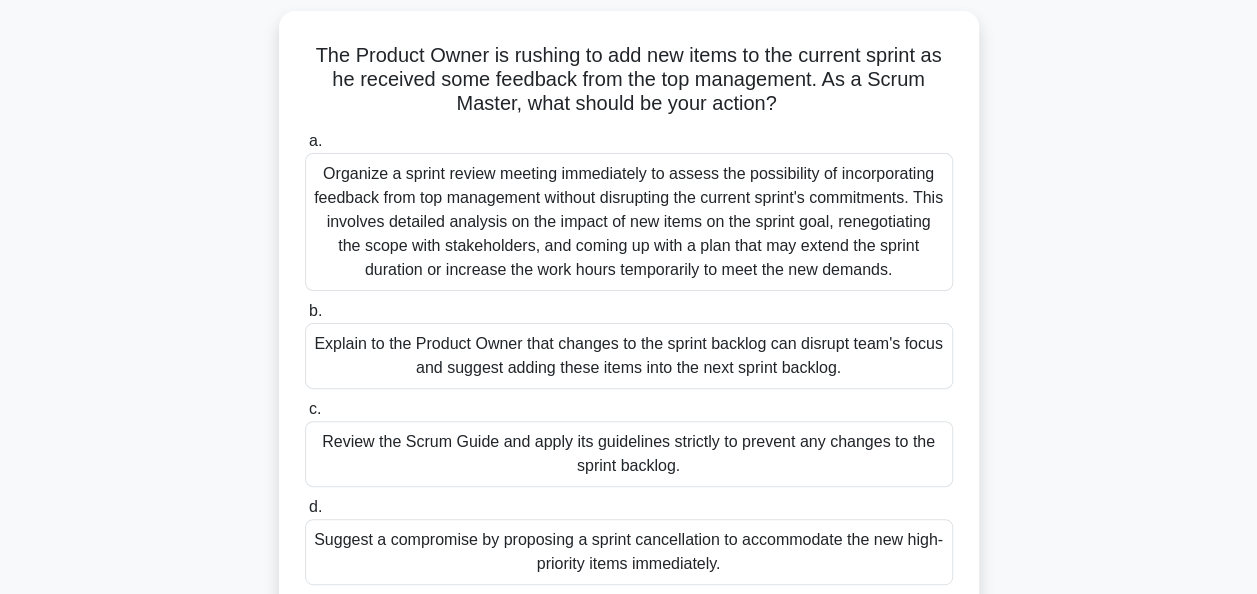 scroll, scrollTop: 135, scrollLeft: 0, axis: vertical 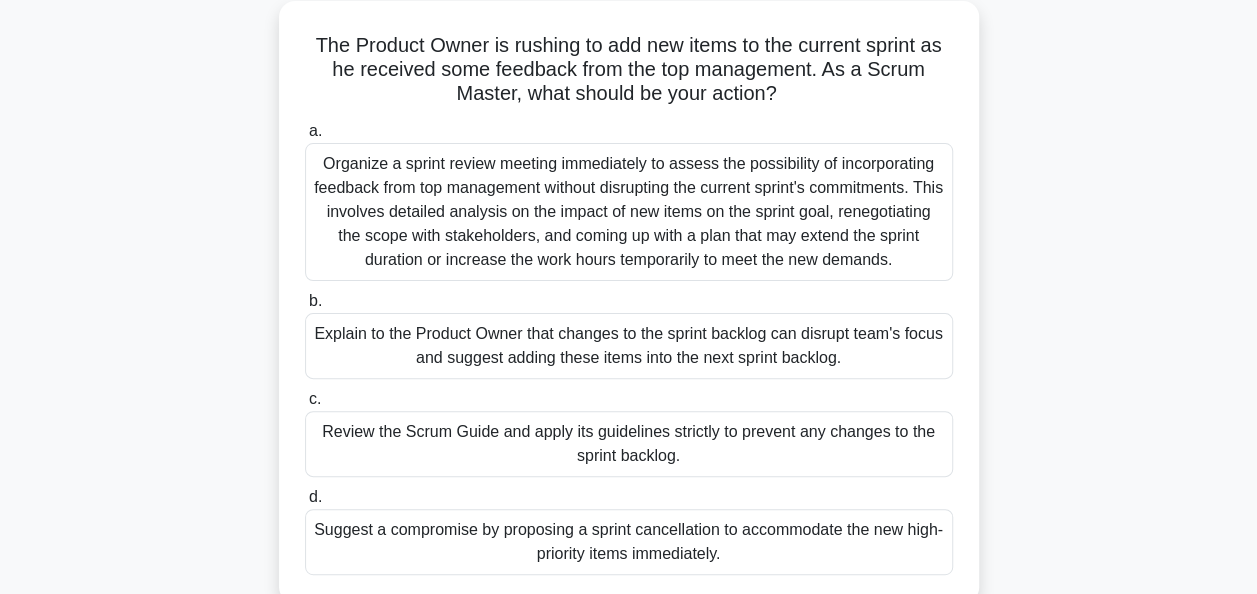 click on "Review the Scrum Guide and apply its guidelines strictly to prevent any changes to the sprint backlog." at bounding box center [629, 444] 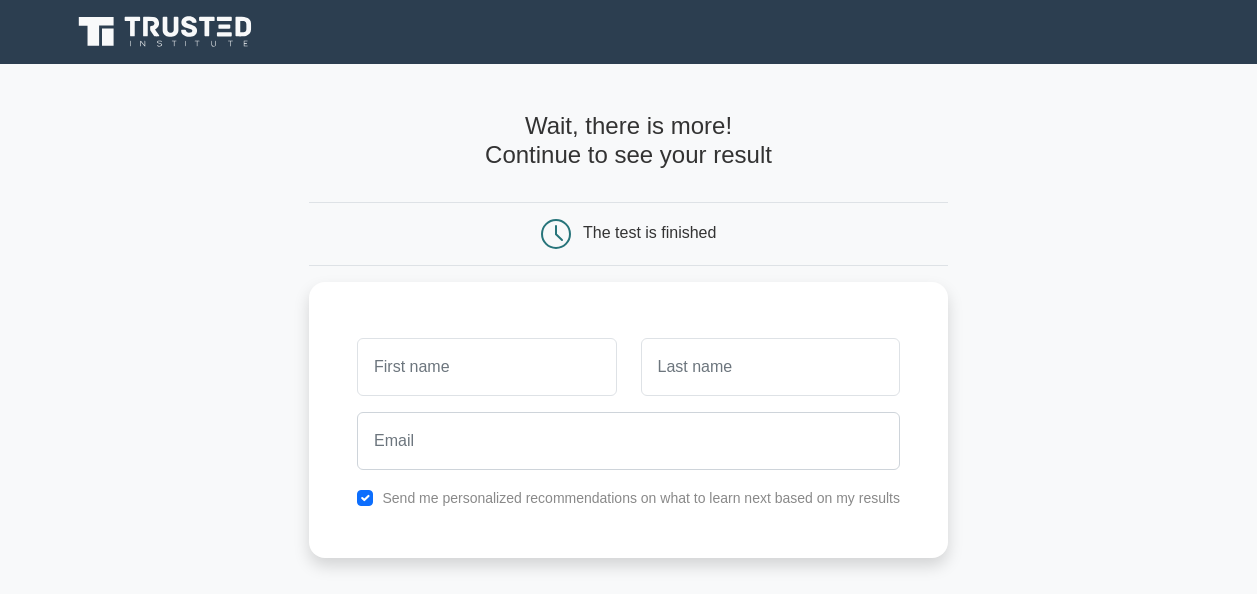 scroll, scrollTop: 0, scrollLeft: 0, axis: both 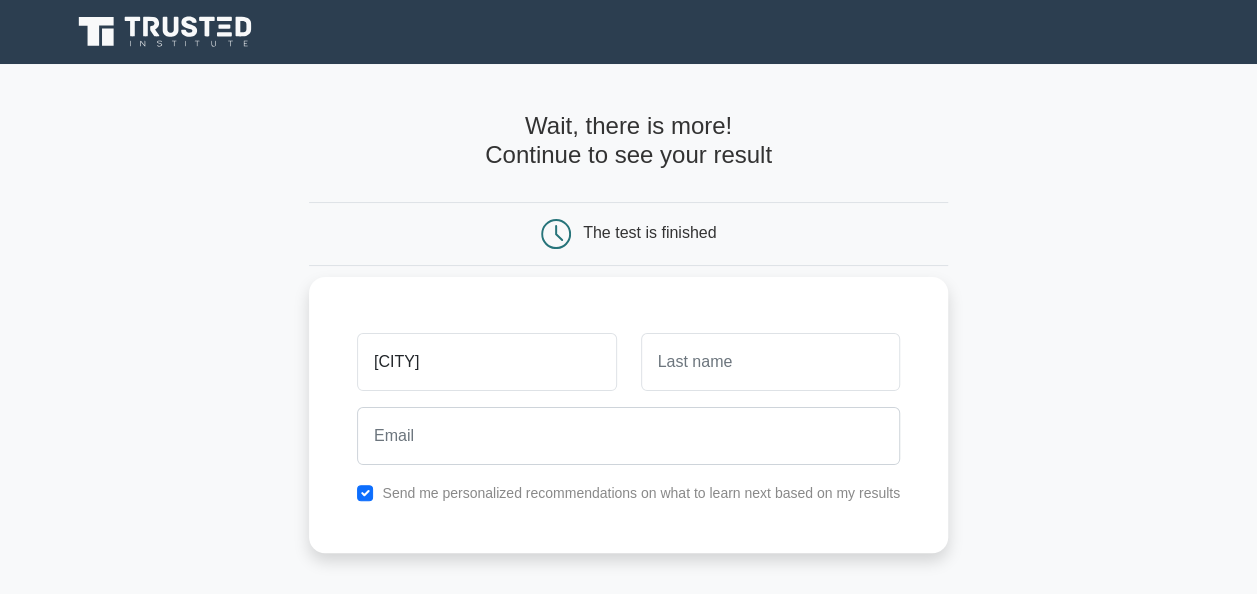 type on "[CITY]" 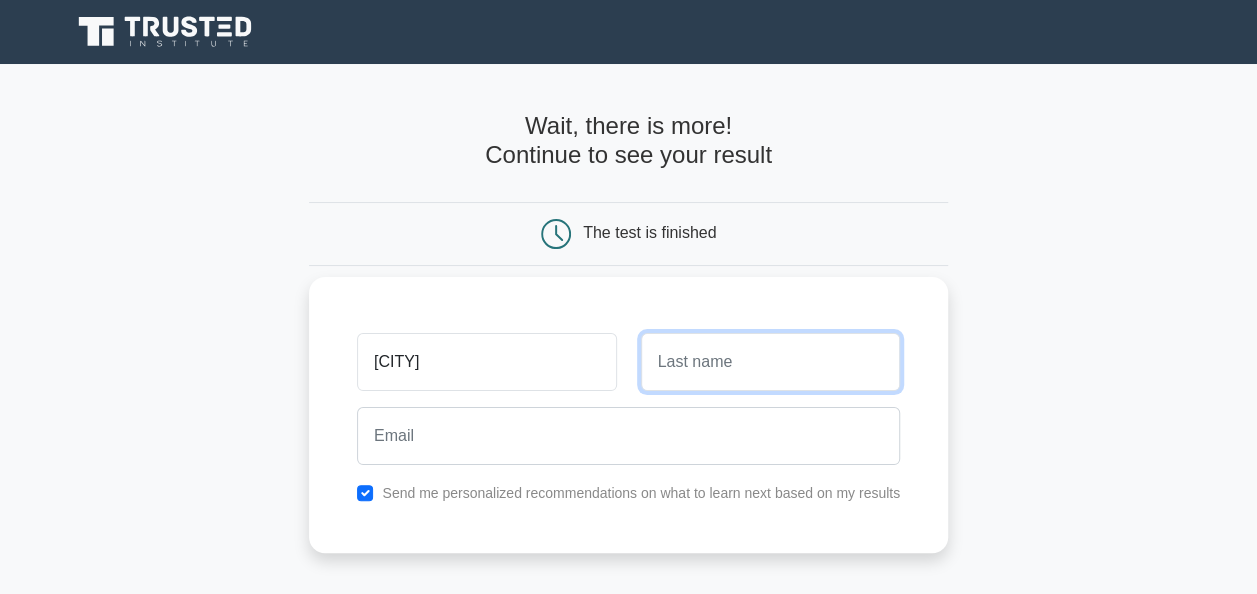 click at bounding box center [770, 362] 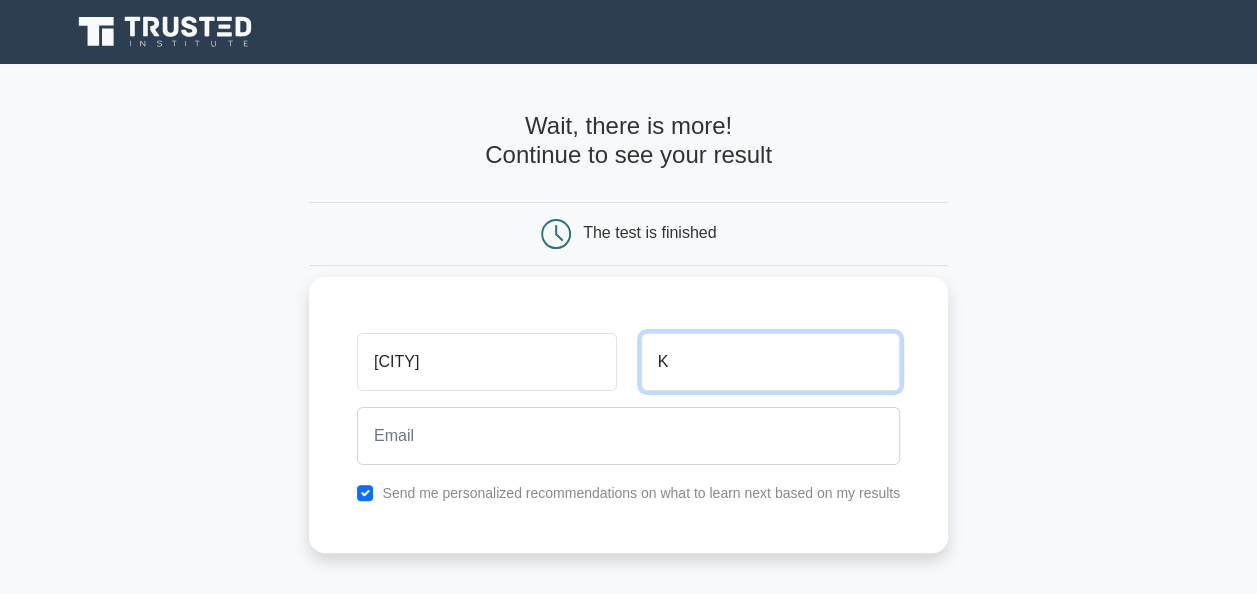 type on "KUMBO" 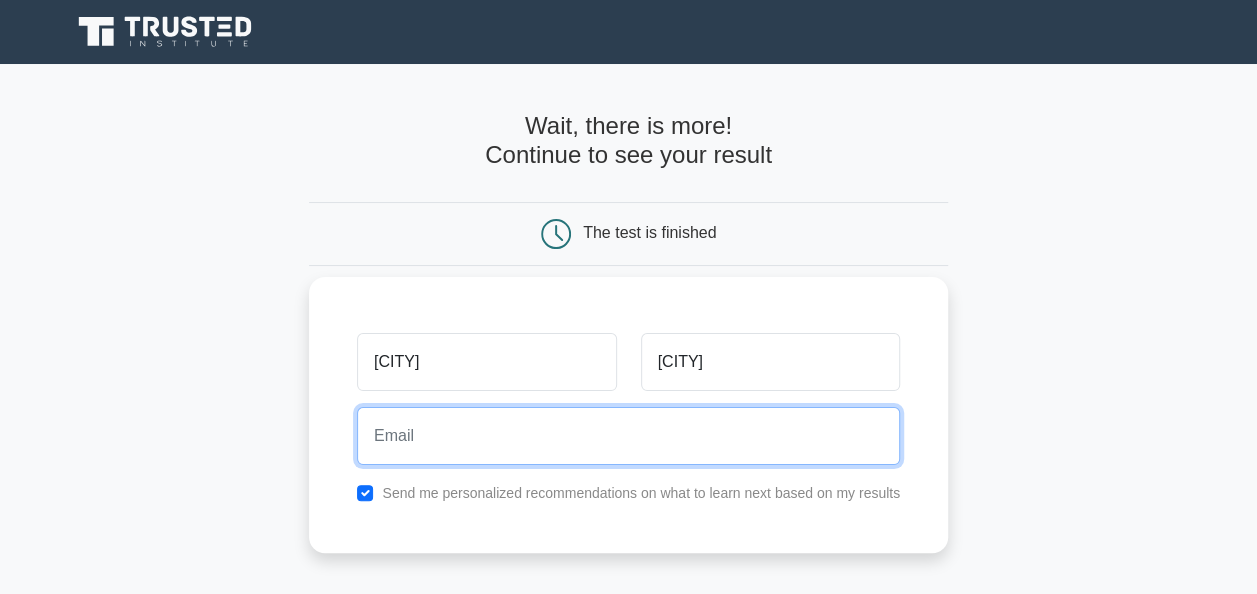 click at bounding box center [628, 436] 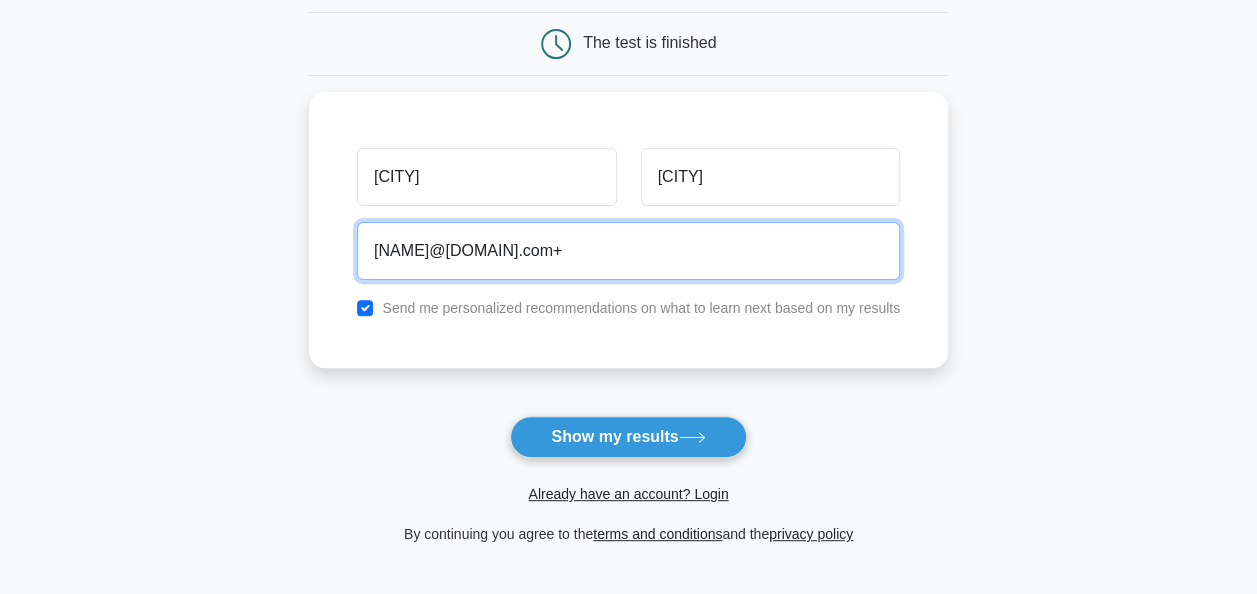 scroll, scrollTop: 210, scrollLeft: 0, axis: vertical 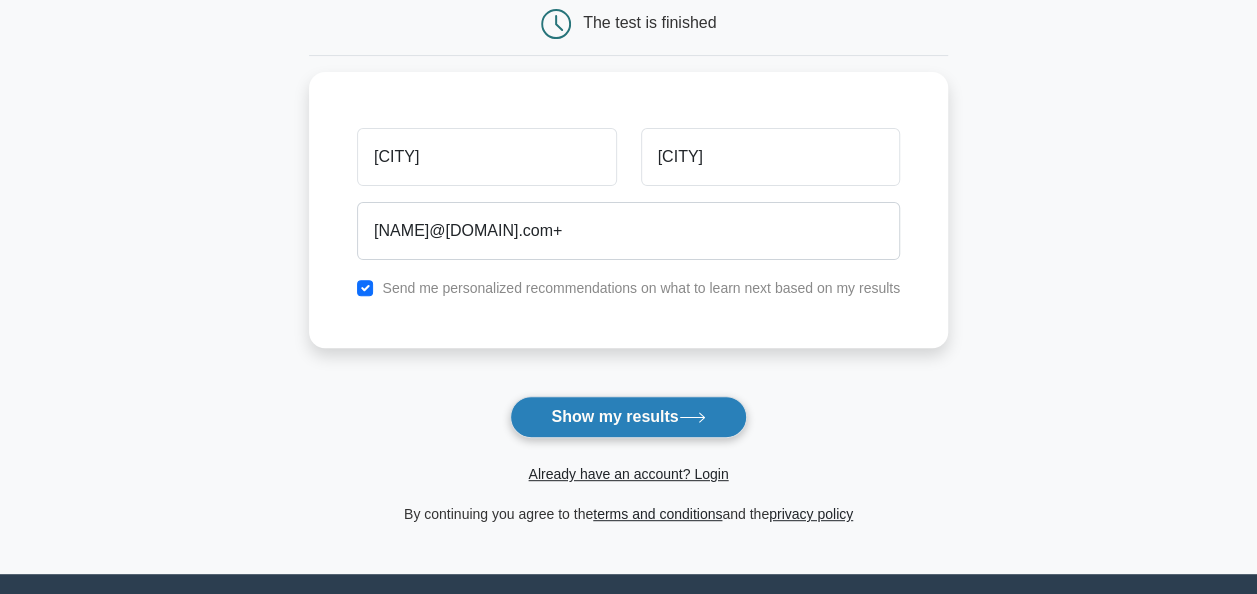 click on "Show my results" at bounding box center [628, 417] 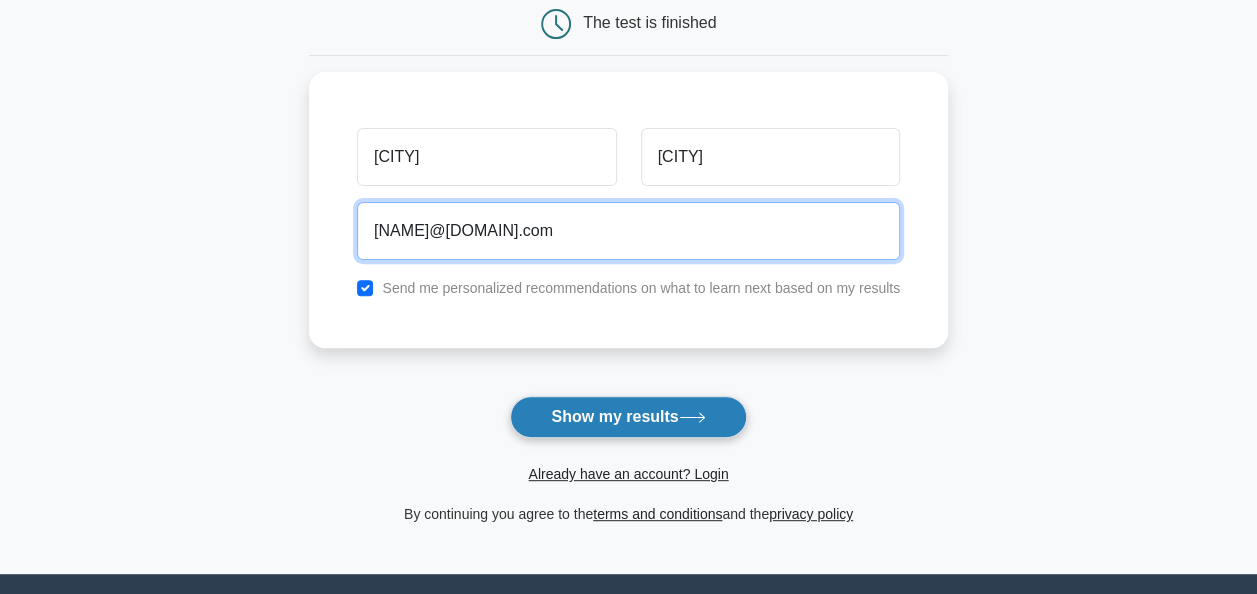 type on "kumbo.esrom@gmail.com" 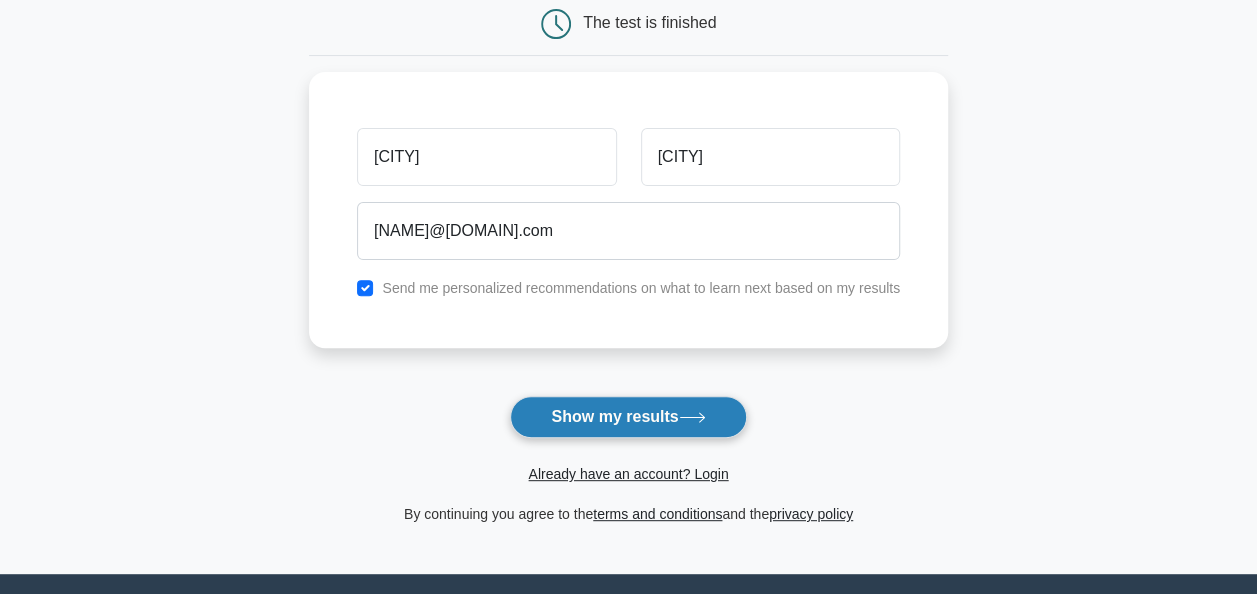 click on "Show my results" at bounding box center (628, 417) 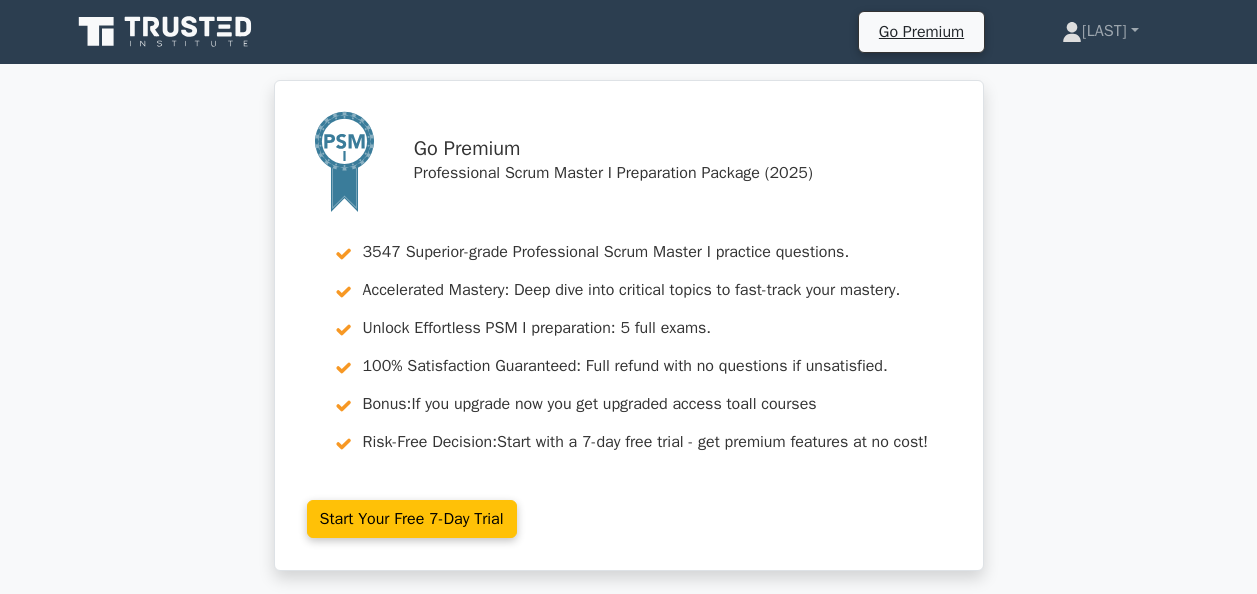 scroll, scrollTop: 0, scrollLeft: 0, axis: both 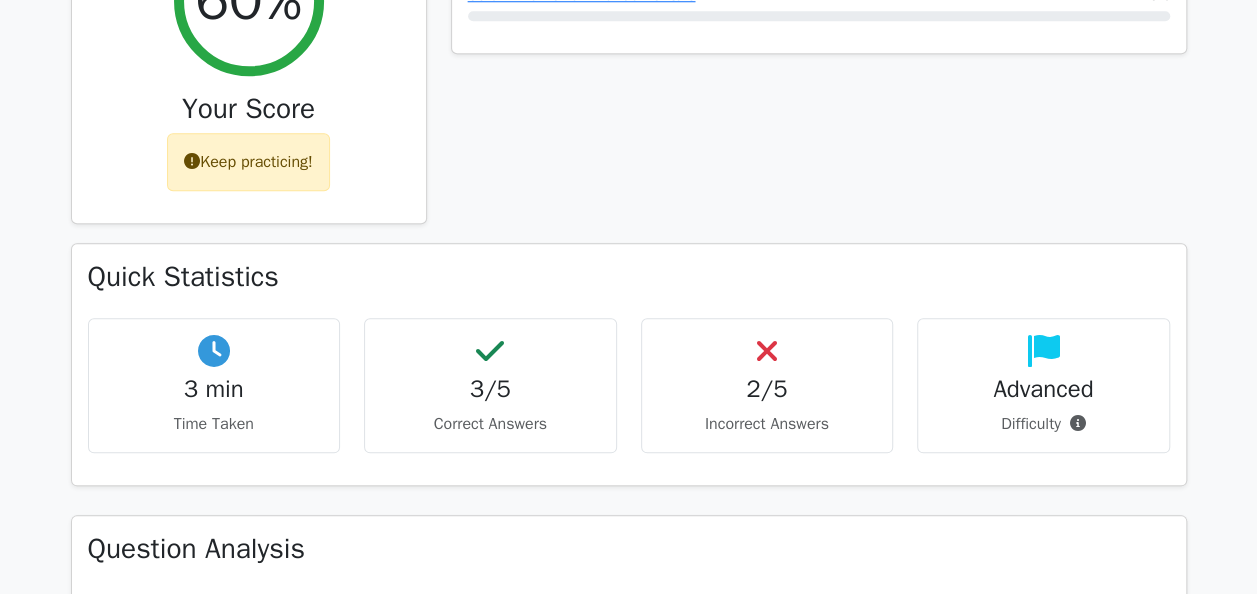 click on "2/5" at bounding box center [767, 389] 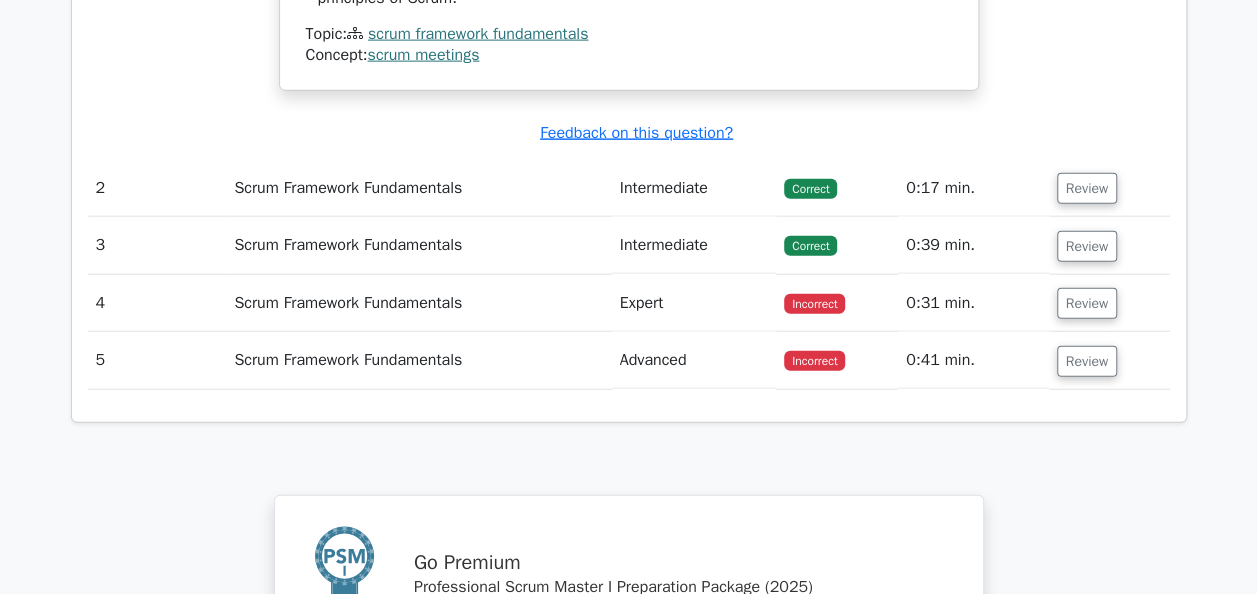scroll, scrollTop: 2237, scrollLeft: 0, axis: vertical 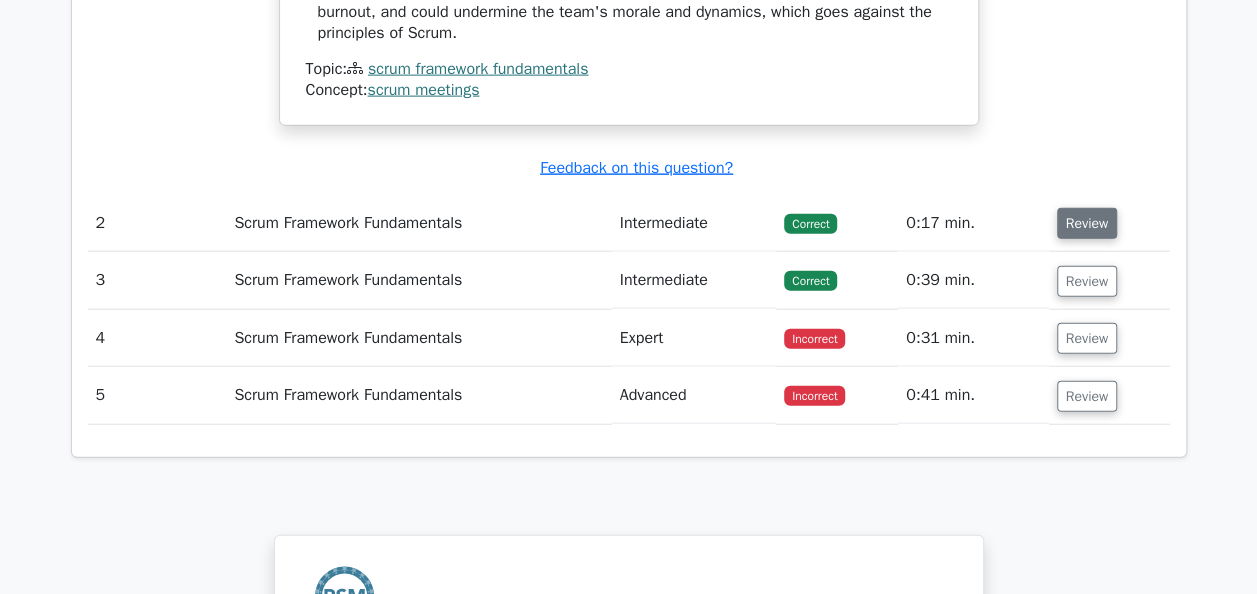 click on "Review" at bounding box center [1087, 223] 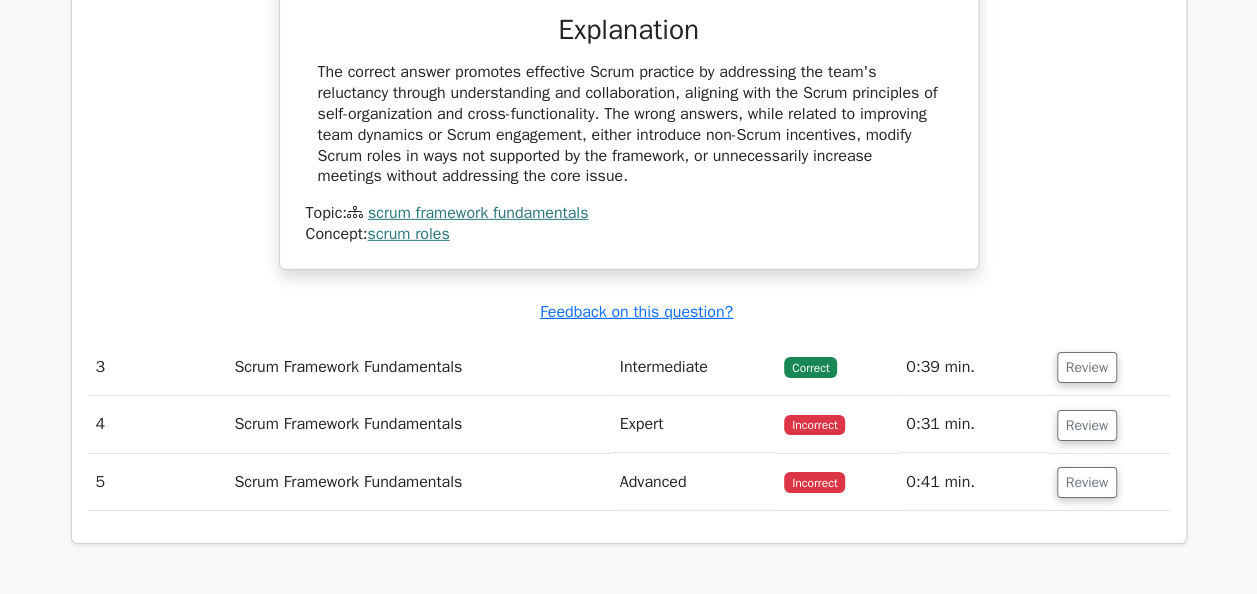 scroll, scrollTop: 2983, scrollLeft: 0, axis: vertical 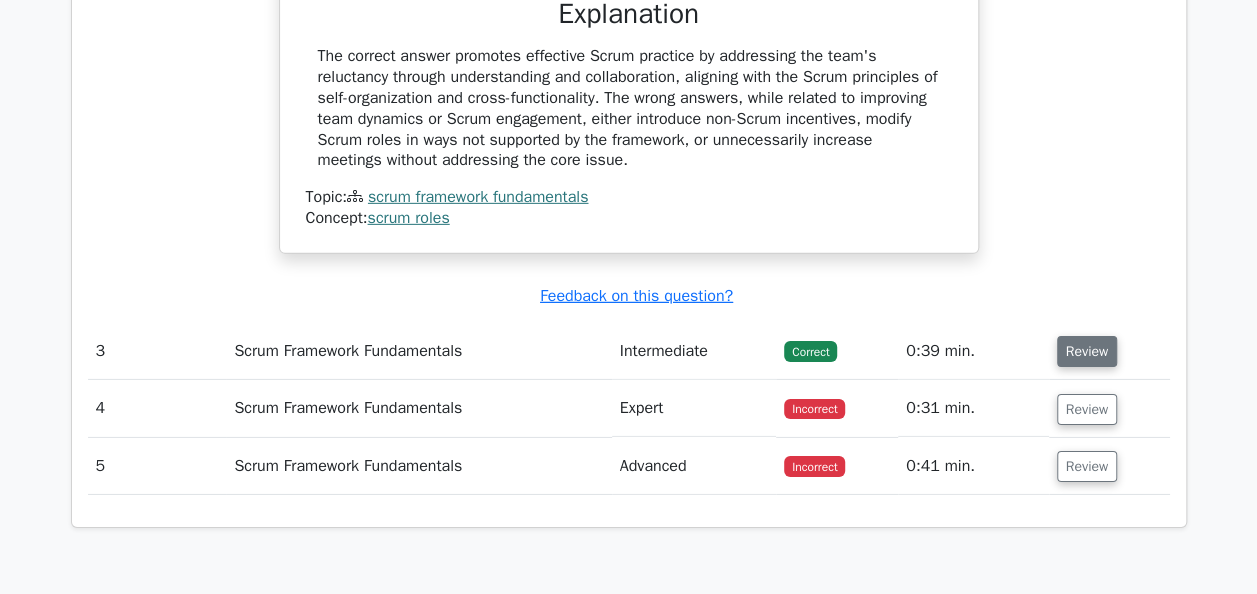 click on "Review" at bounding box center [1087, 351] 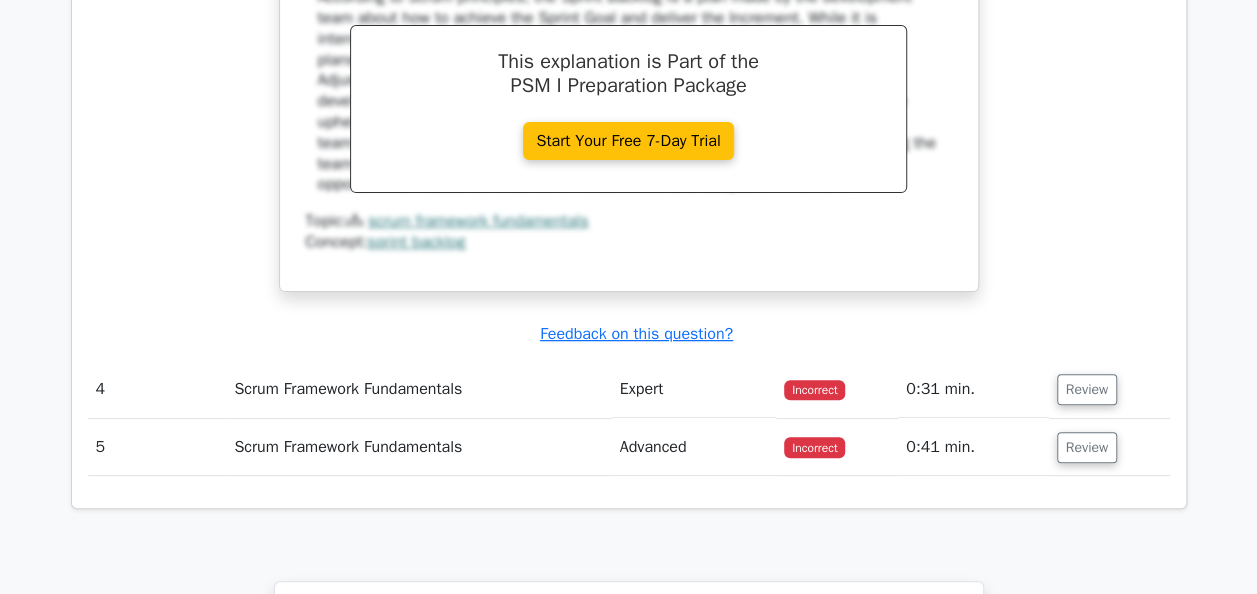 scroll, scrollTop: 3964, scrollLeft: 0, axis: vertical 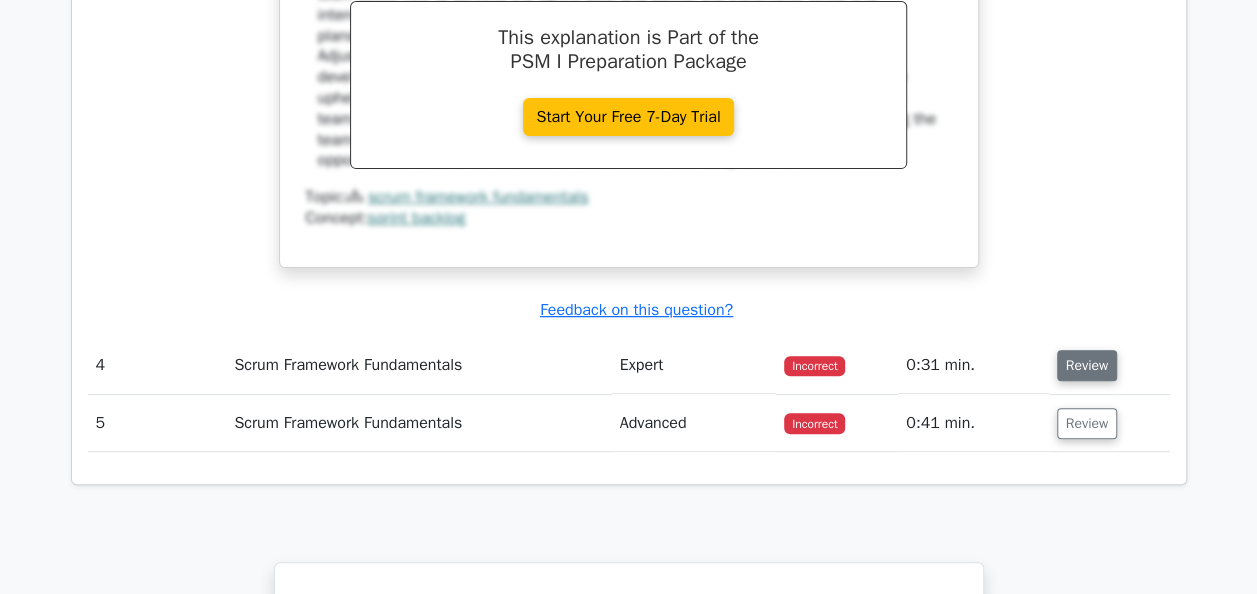 type 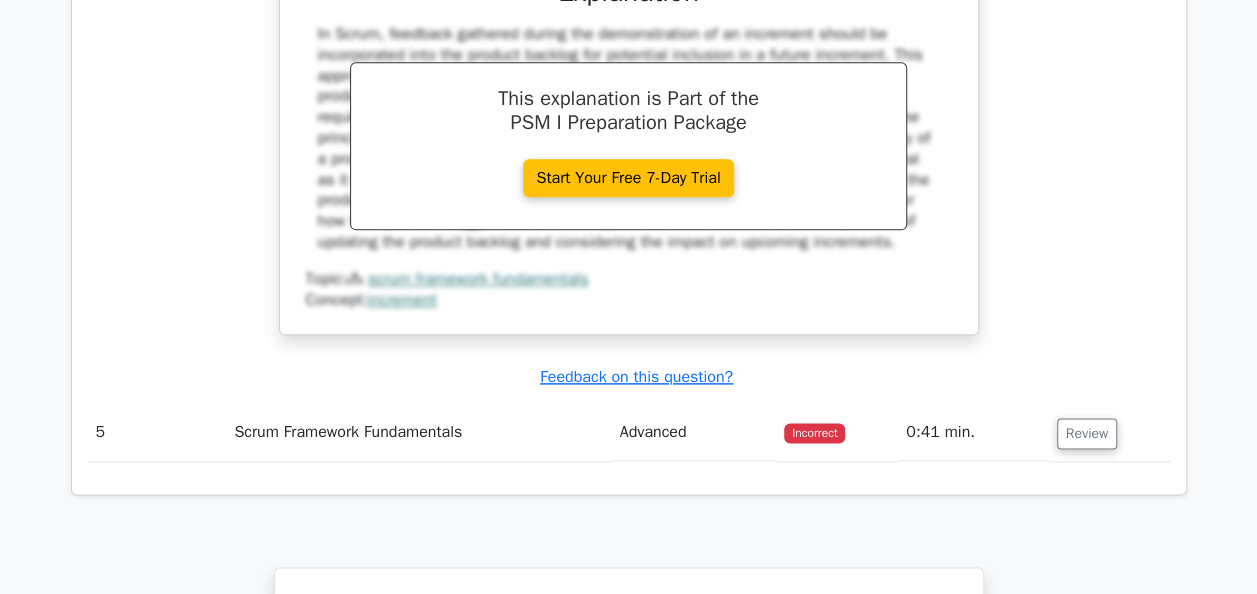 scroll, scrollTop: 4891, scrollLeft: 0, axis: vertical 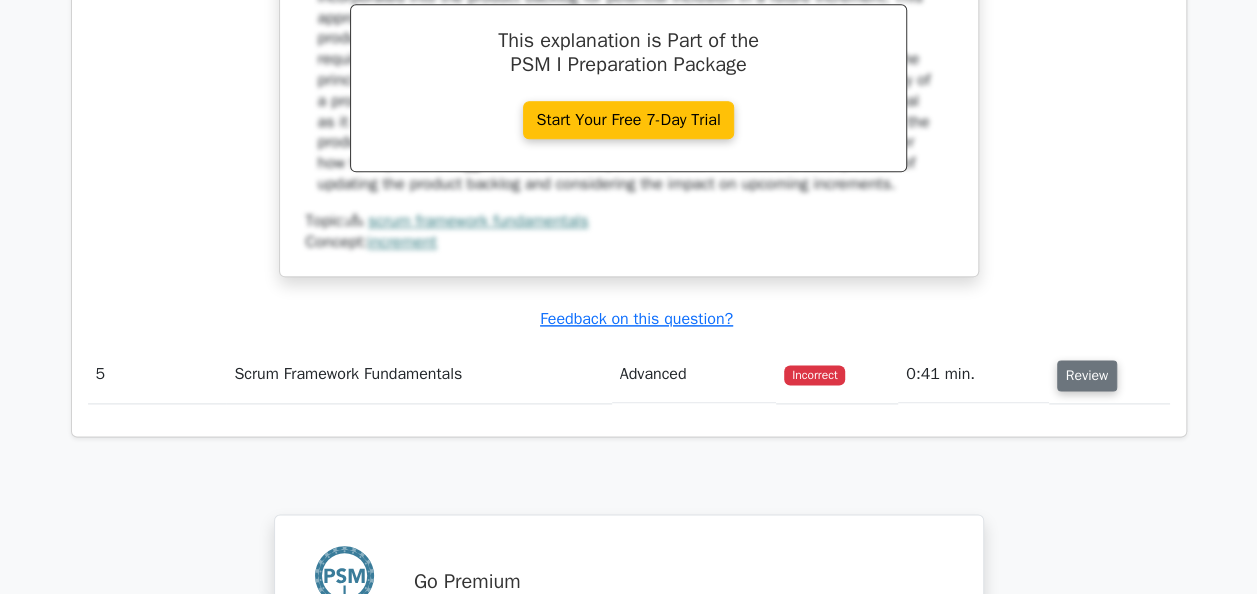 click on "Review" at bounding box center (1087, 375) 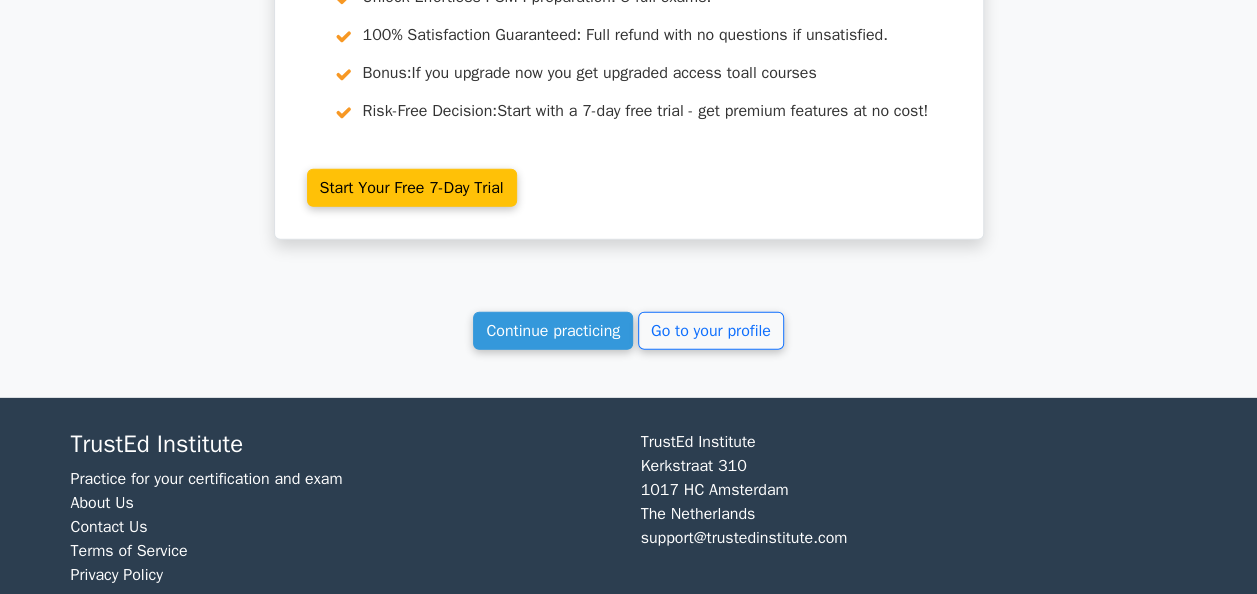 scroll, scrollTop: 6584, scrollLeft: 0, axis: vertical 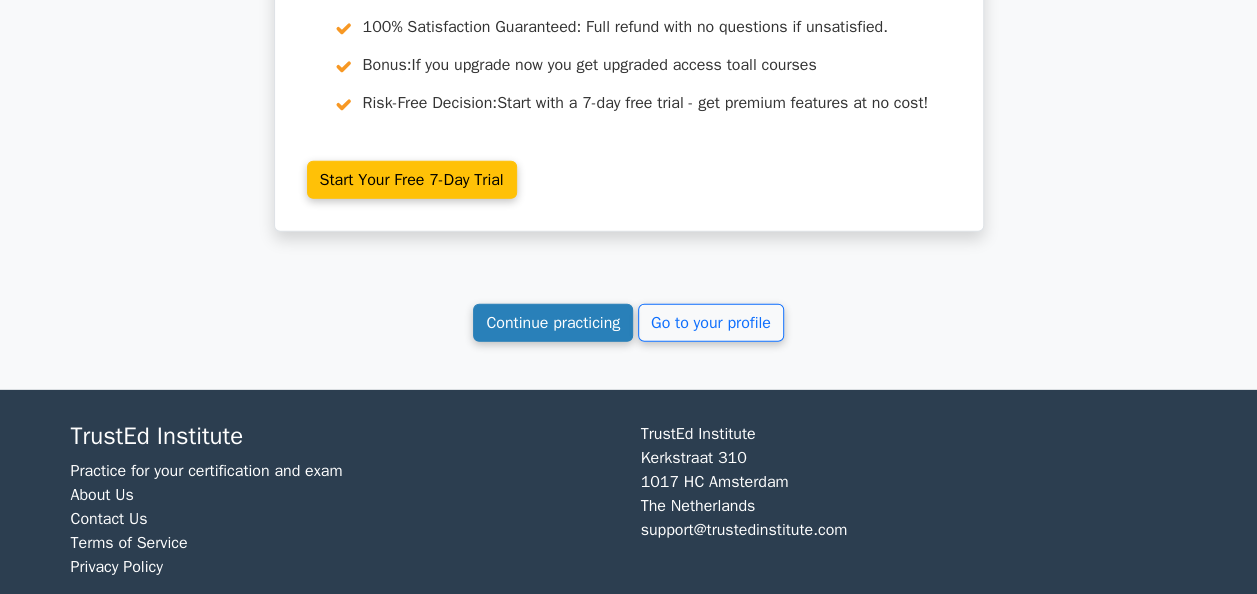 click on "Continue practicing" at bounding box center [553, 323] 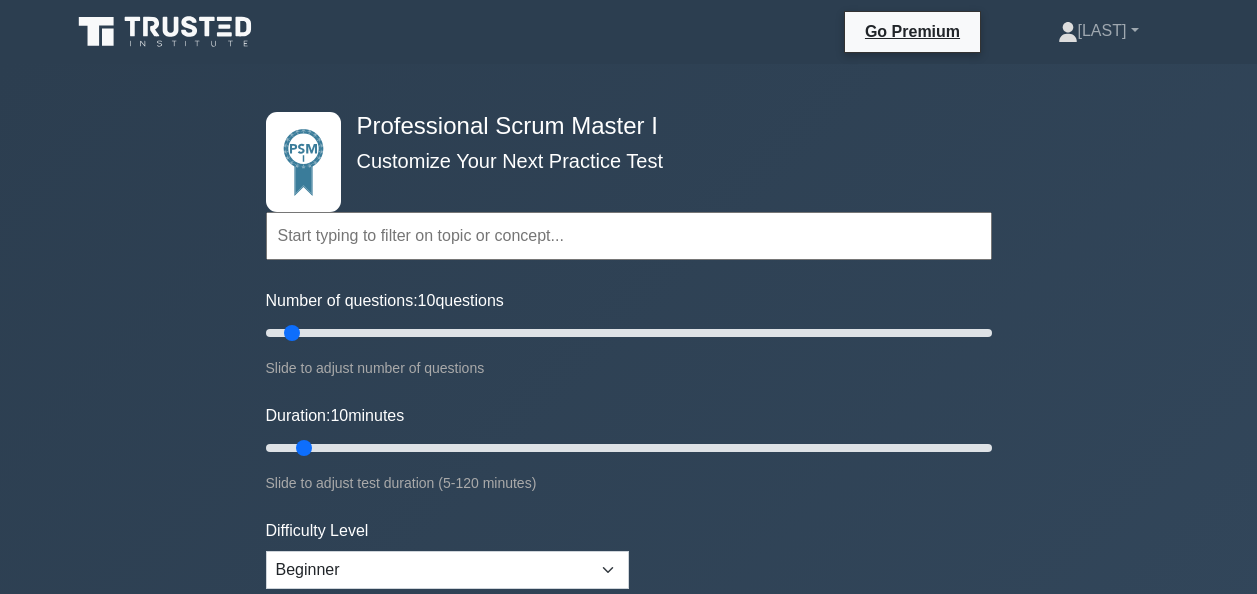 scroll, scrollTop: 0, scrollLeft: 0, axis: both 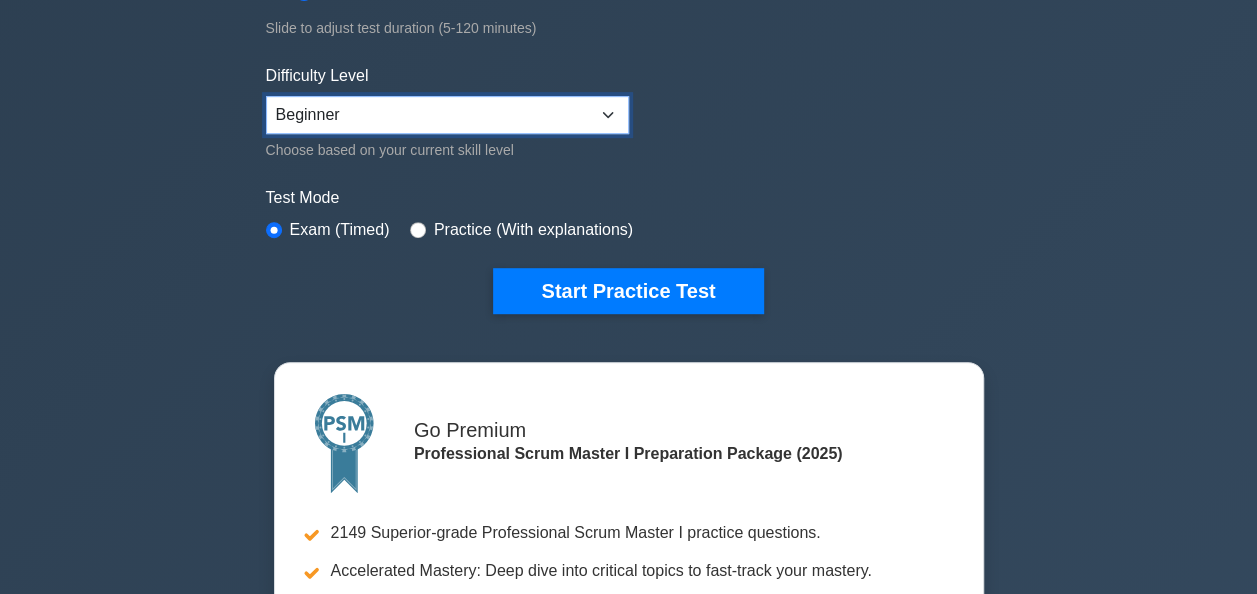 click on "Beginner
Intermediate
Expert" at bounding box center (447, 115) 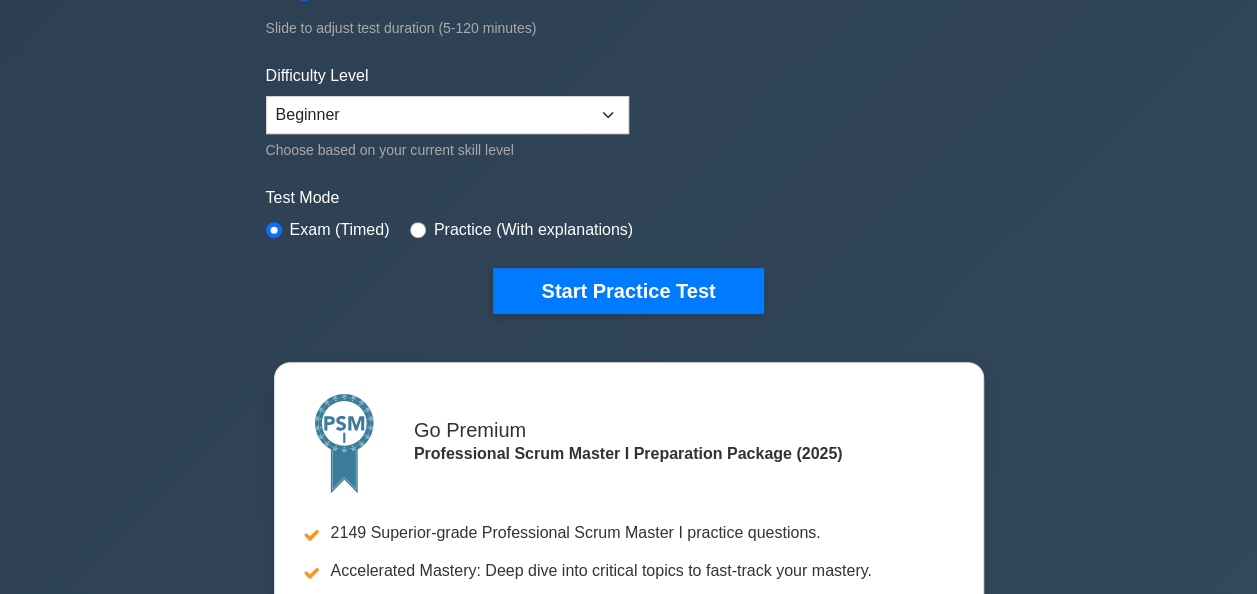 click on "Practice (With explanations)" at bounding box center [533, 230] 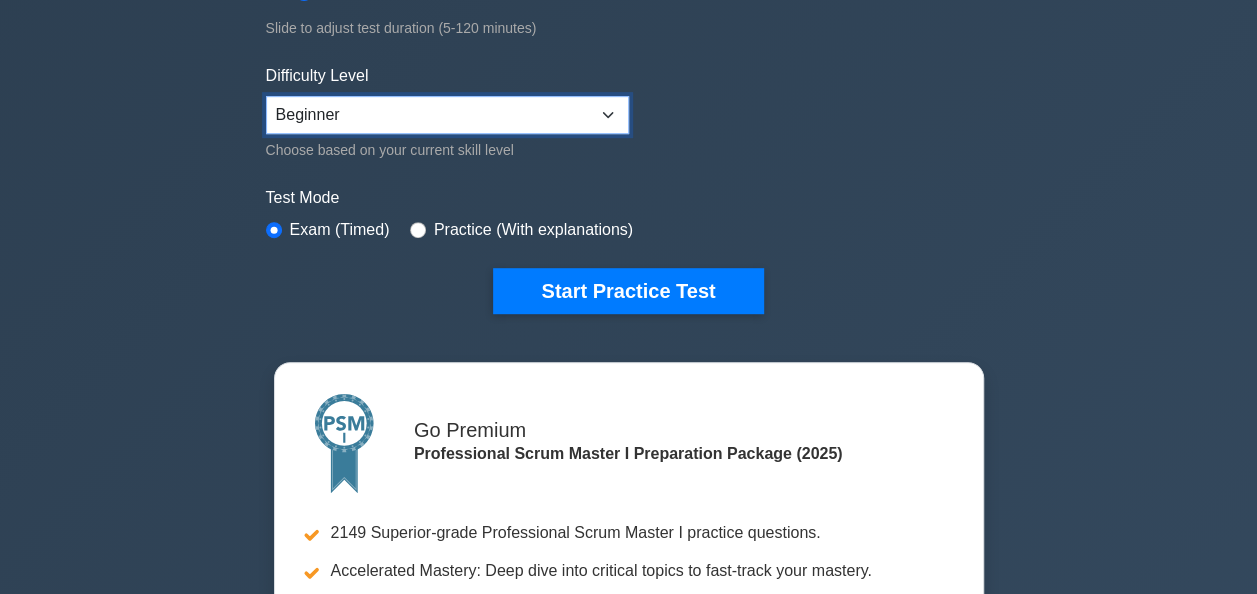 click on "Beginner
Intermediate
Expert" at bounding box center (447, 115) 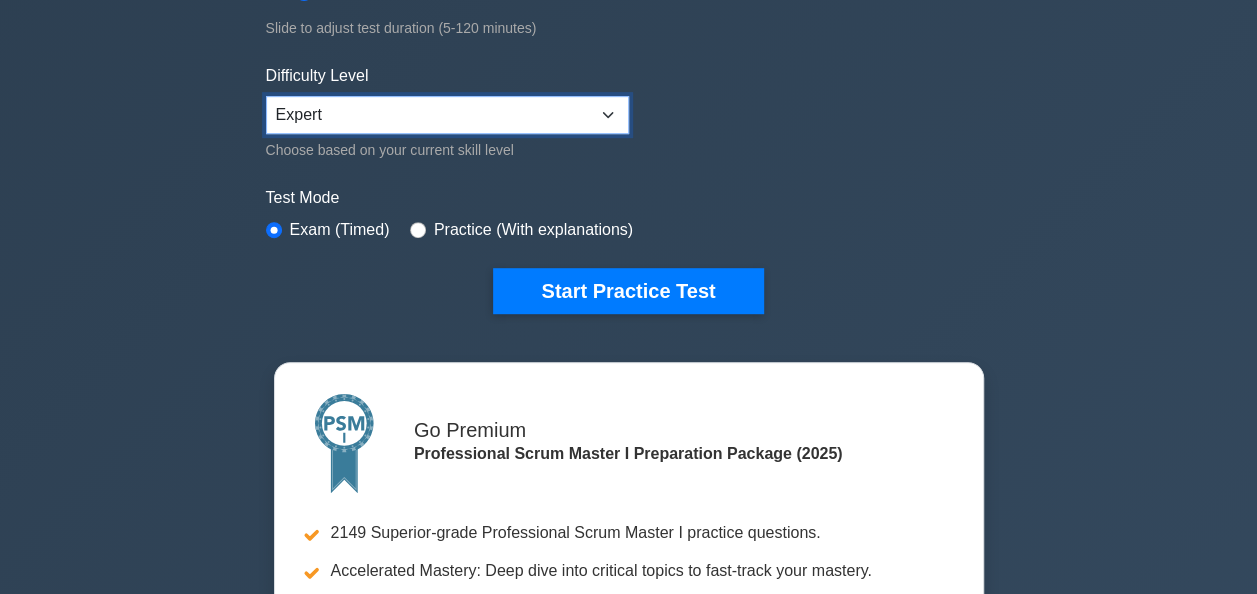 click on "Beginner
Intermediate
Expert" at bounding box center [447, 115] 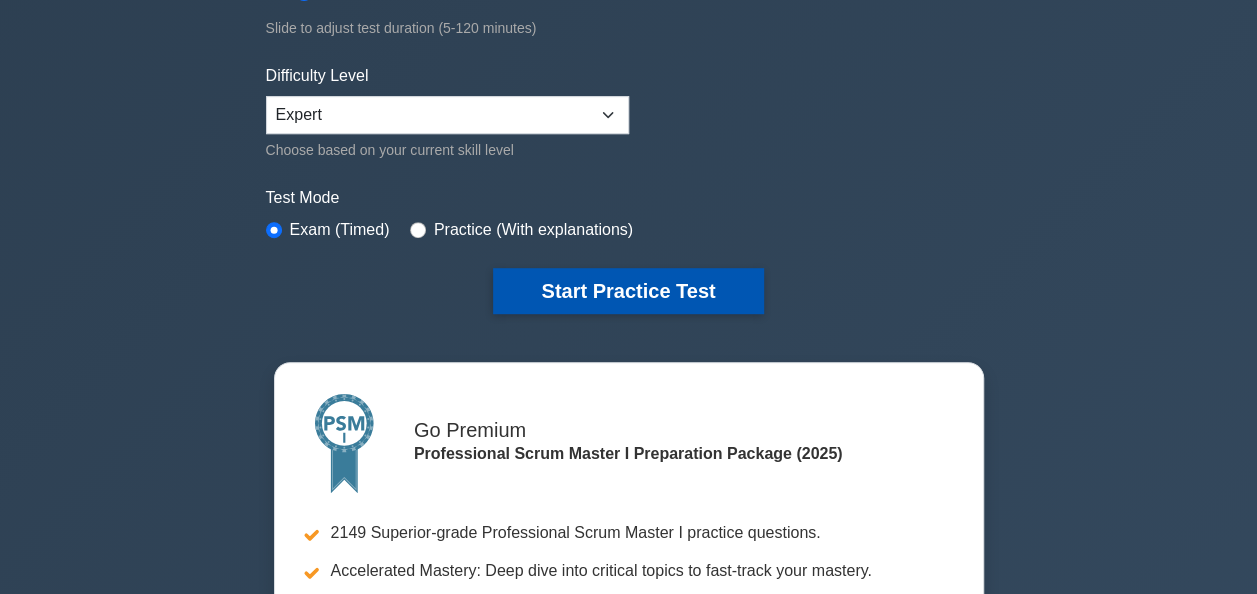 click on "Start Practice Test" at bounding box center [628, 291] 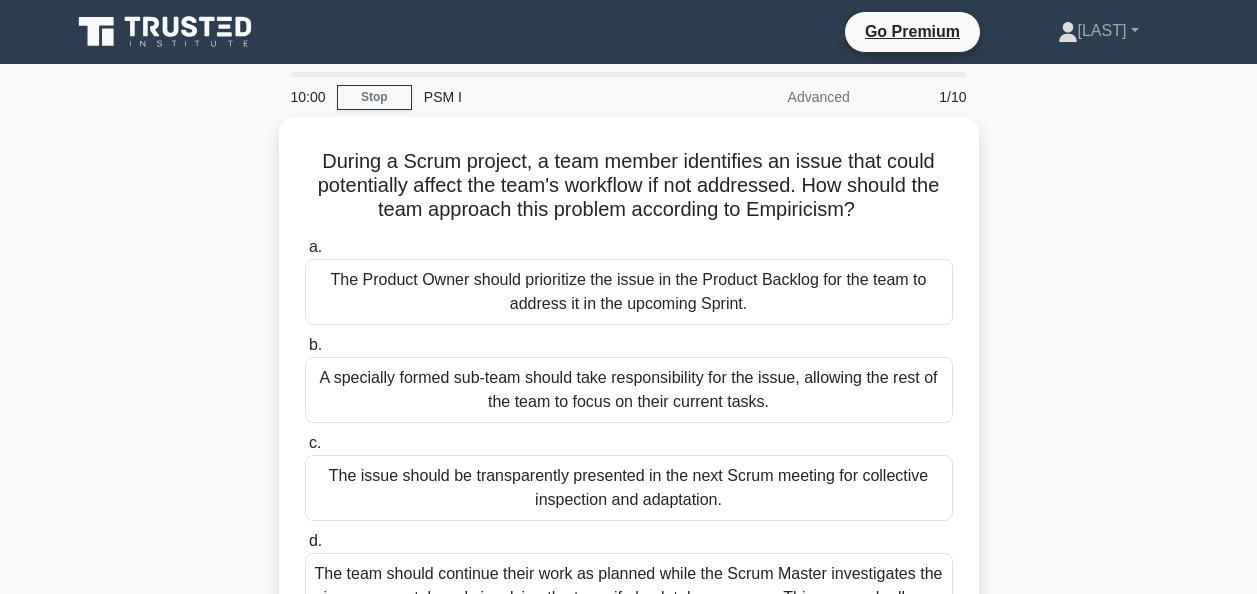scroll, scrollTop: 0, scrollLeft: 0, axis: both 